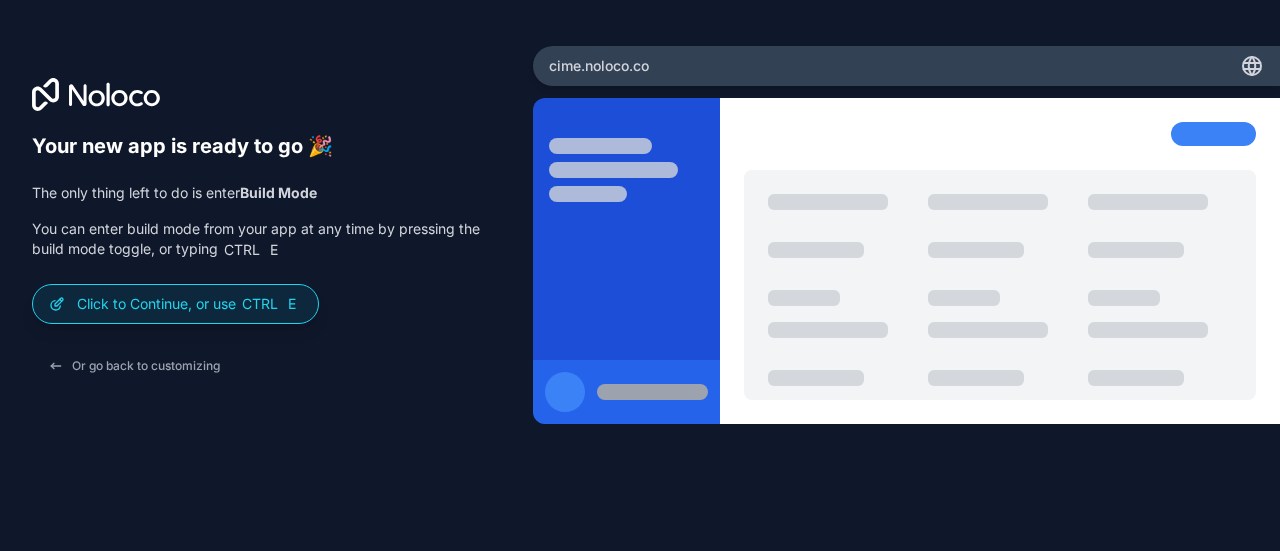 scroll, scrollTop: 0, scrollLeft: 0, axis: both 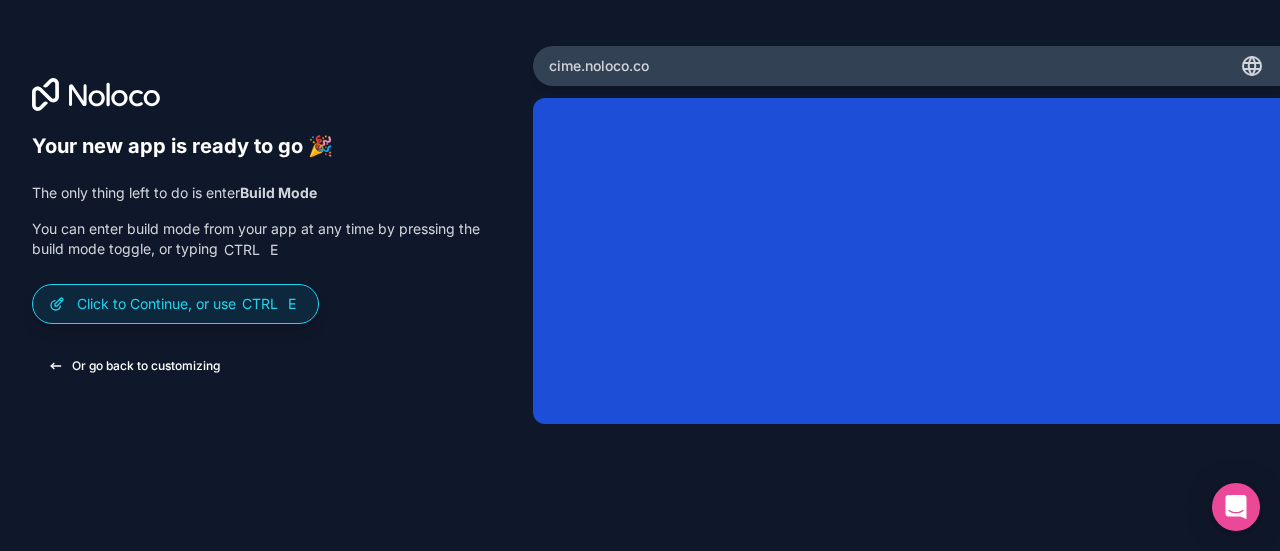 click on "Or go back to customizing" at bounding box center (134, 366) 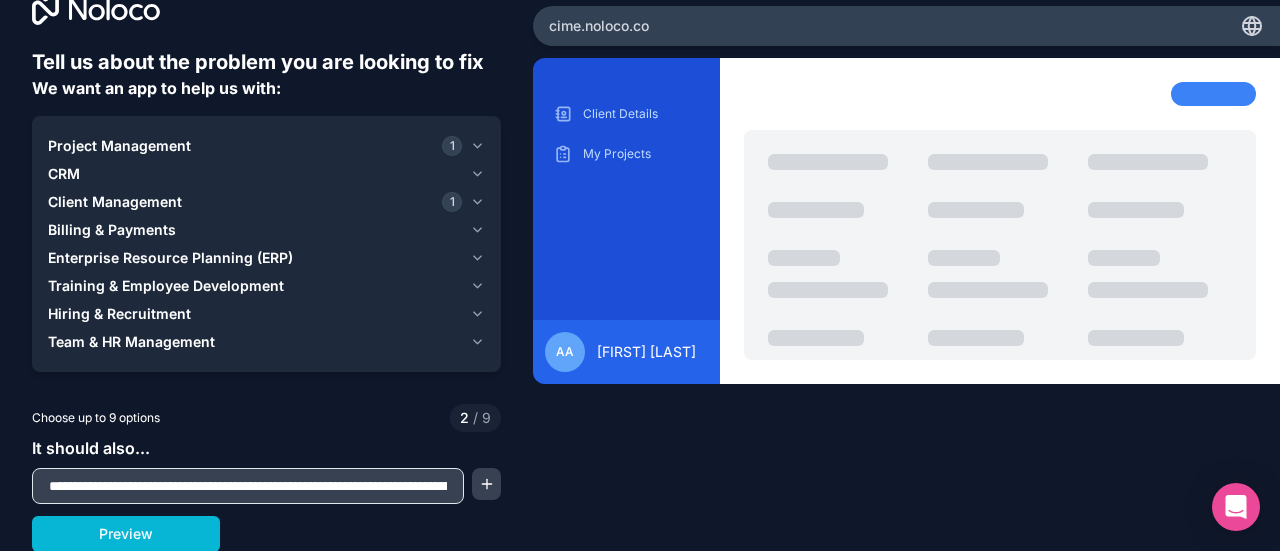 scroll, scrollTop: 0, scrollLeft: 0, axis: both 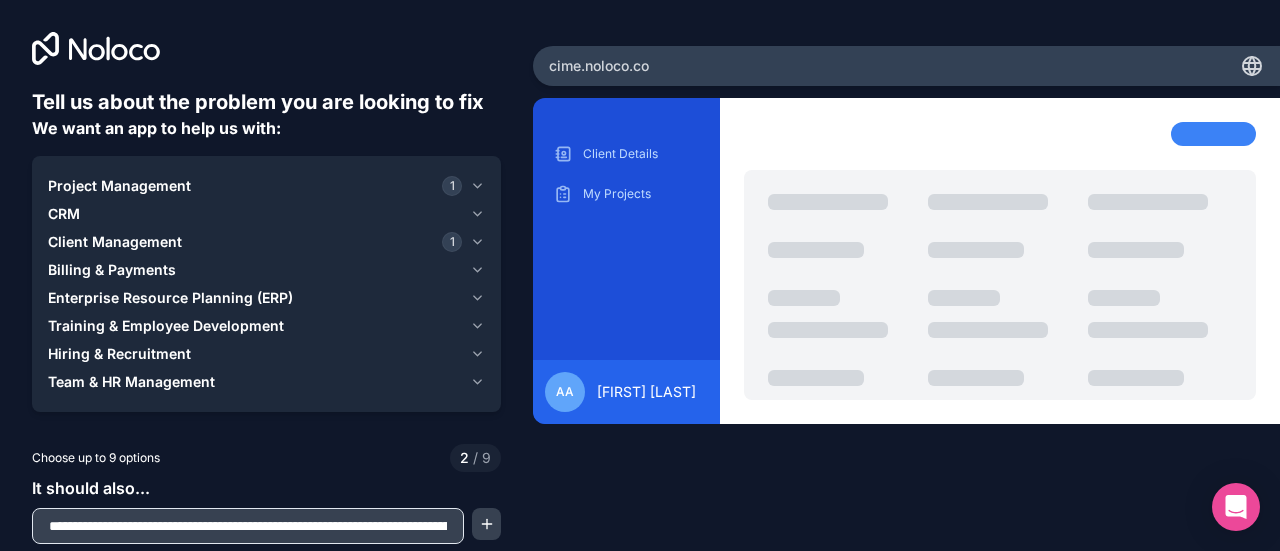 click on "1" at bounding box center (452, 186) 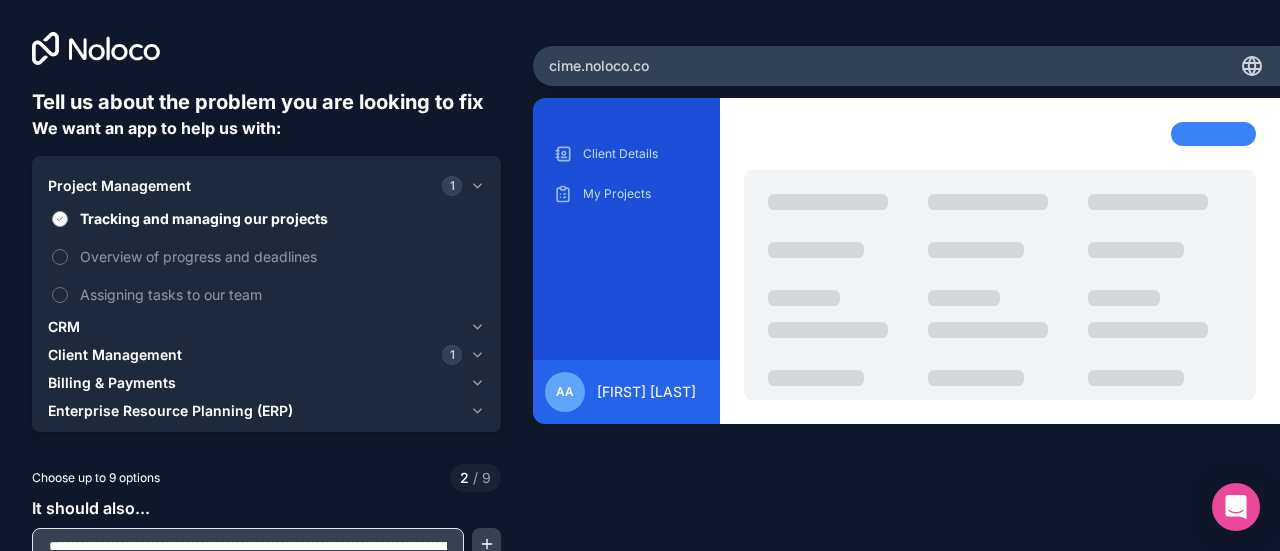 click on "Tracking and managing our projects" at bounding box center [280, 218] 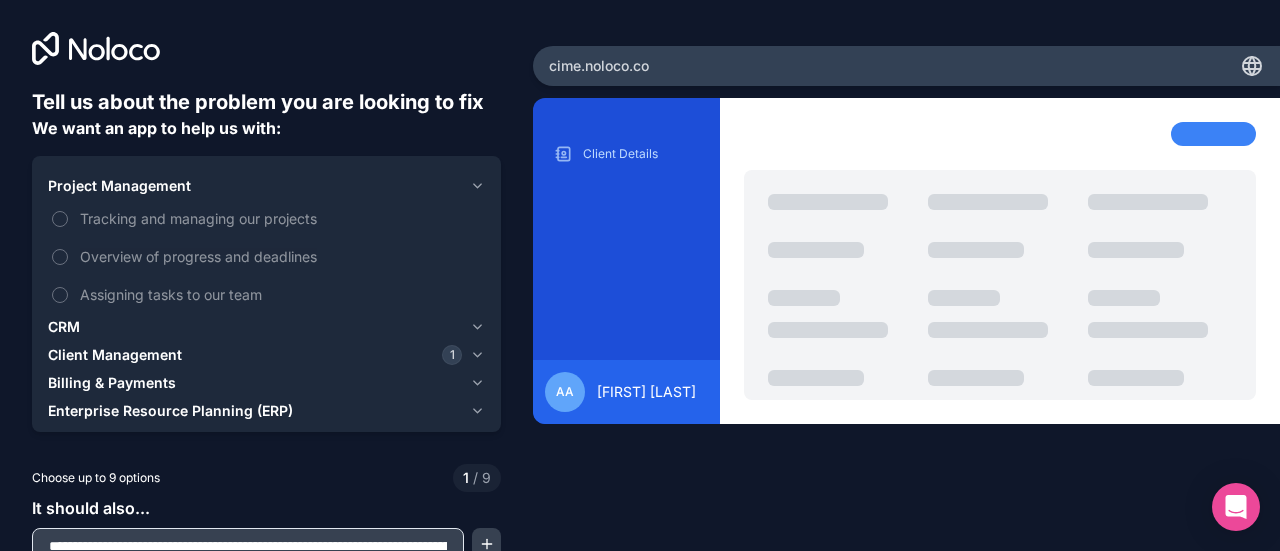 drag, startPoint x: 446, startPoint y: 349, endPoint x: 305, endPoint y: 467, distance: 183.86136 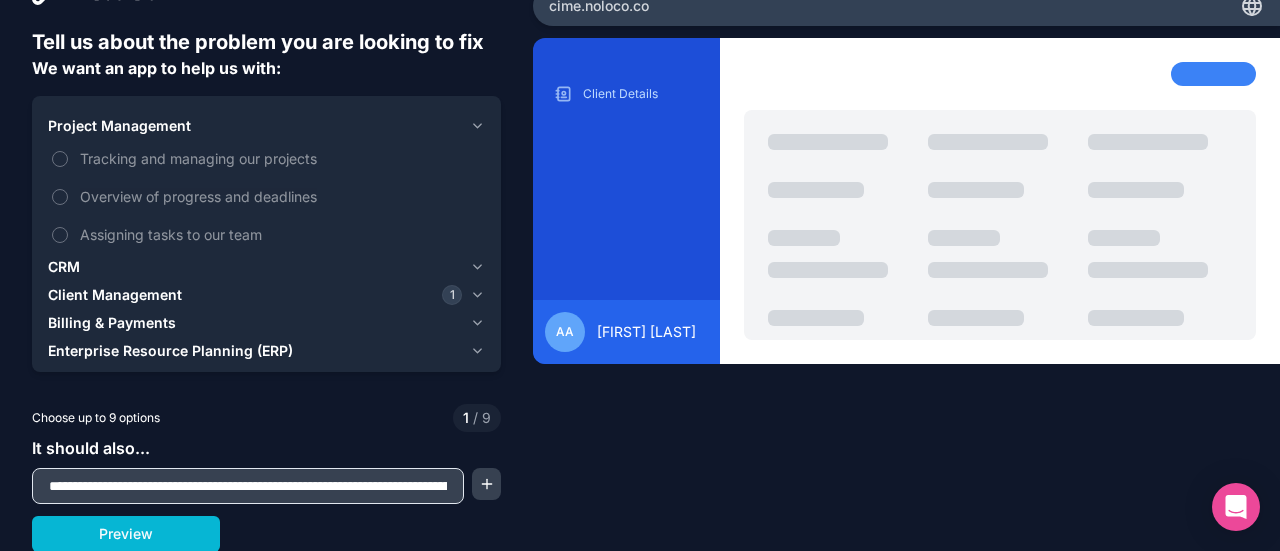 click at bounding box center [248, 486] 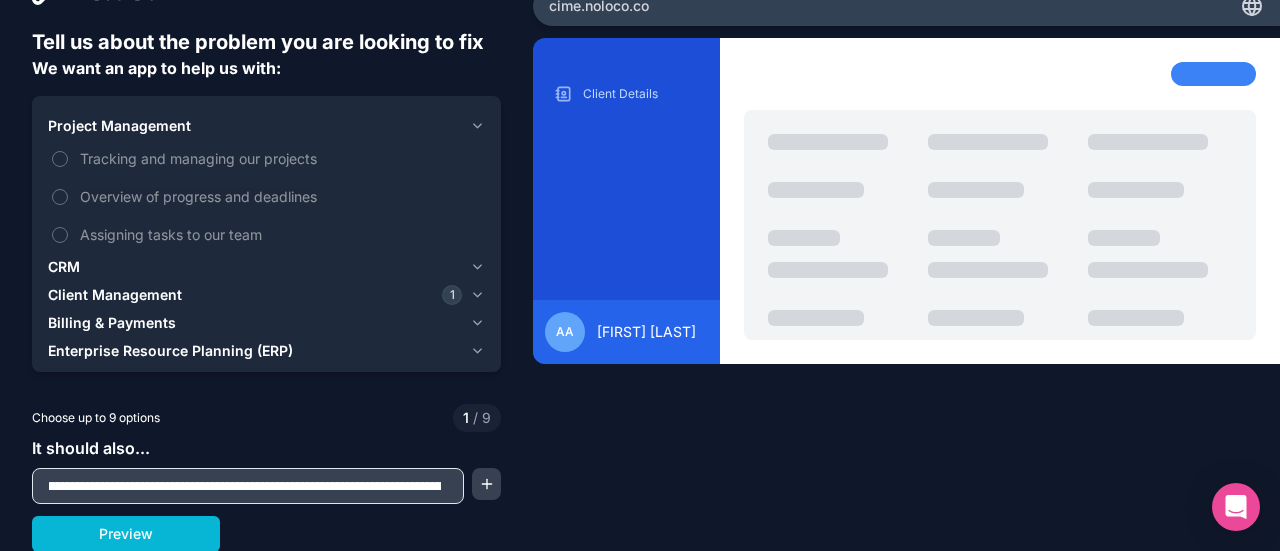 scroll, scrollTop: 0, scrollLeft: 0, axis: both 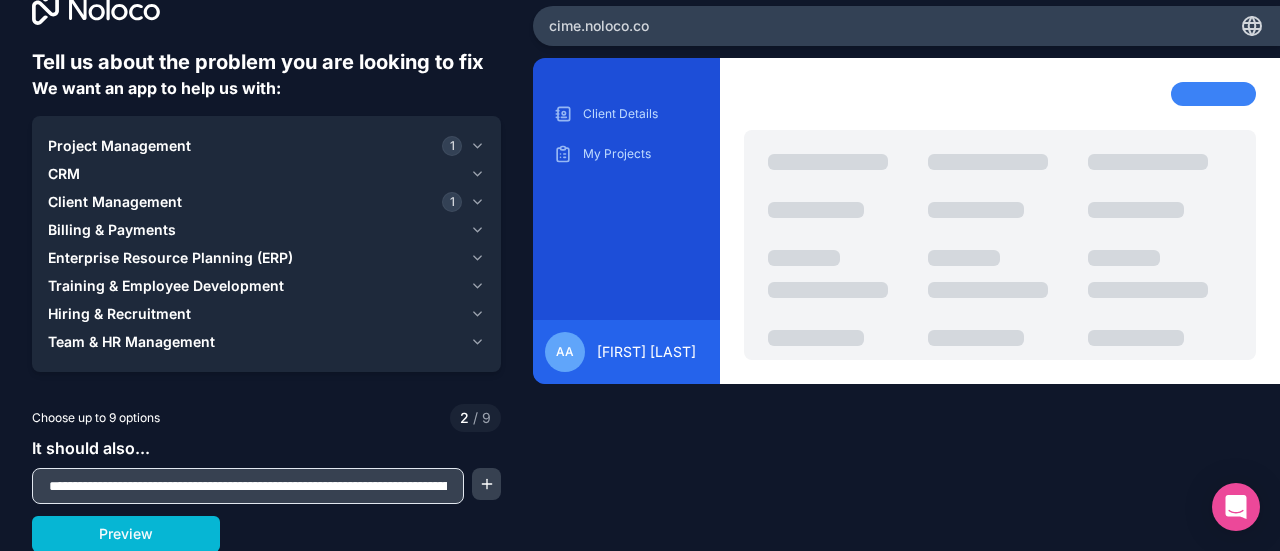 click on "1" at bounding box center [452, 202] 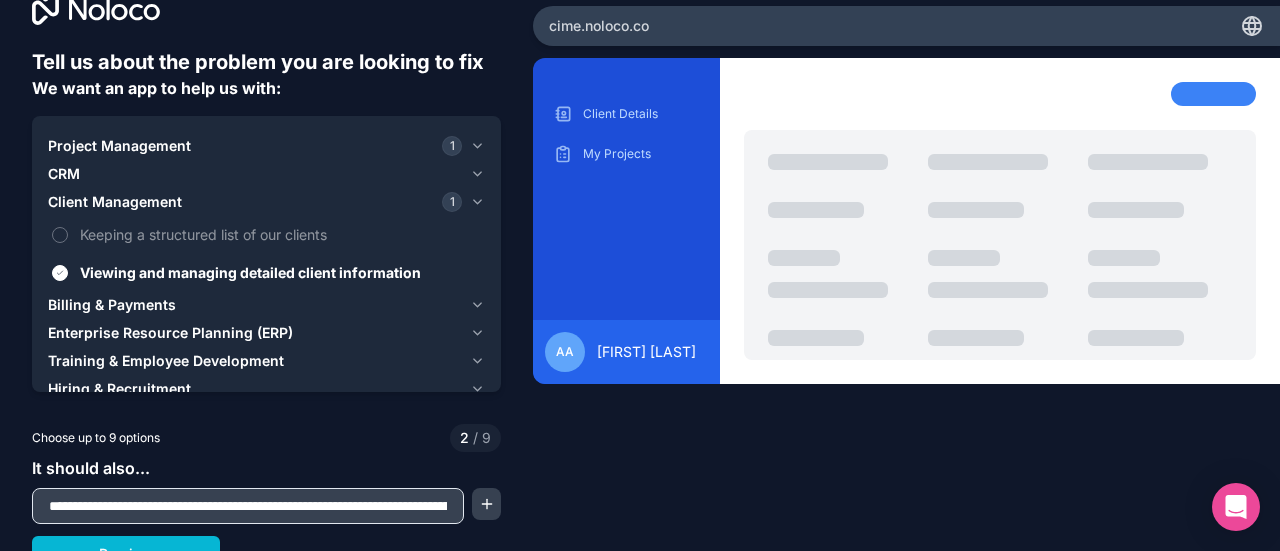 click on "1" at bounding box center [452, 202] 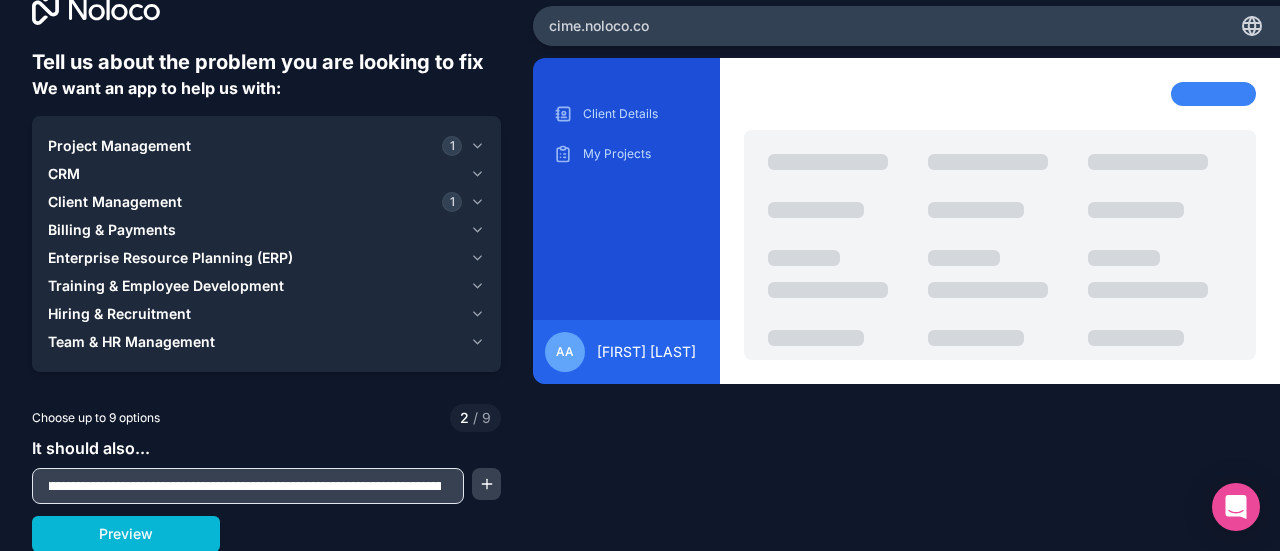scroll, scrollTop: 0, scrollLeft: 2708, axis: horizontal 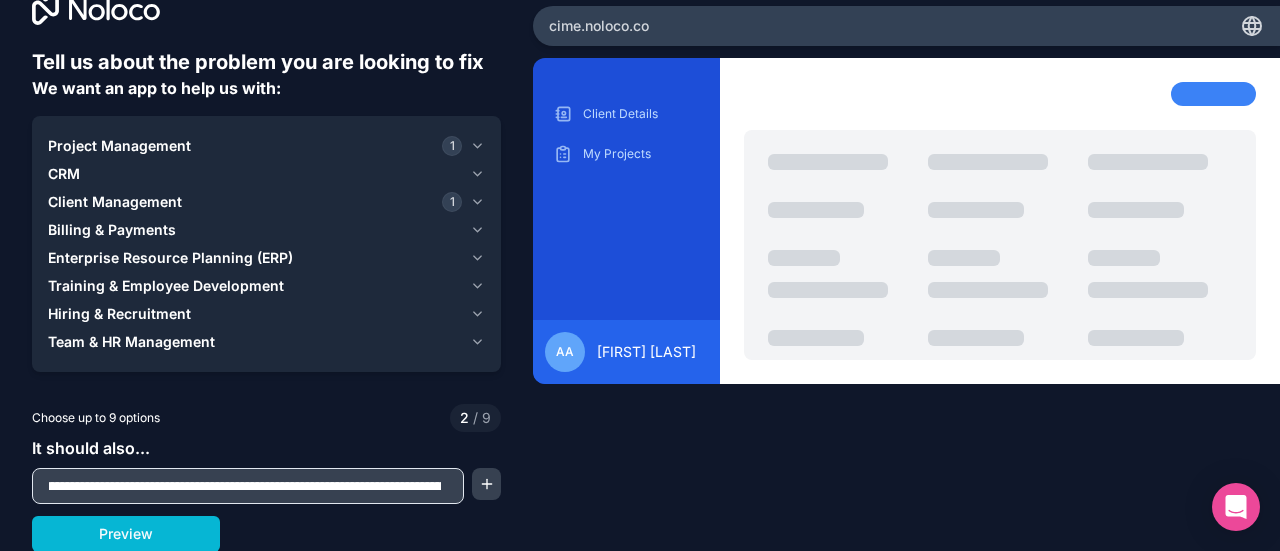 click at bounding box center [245, 486] 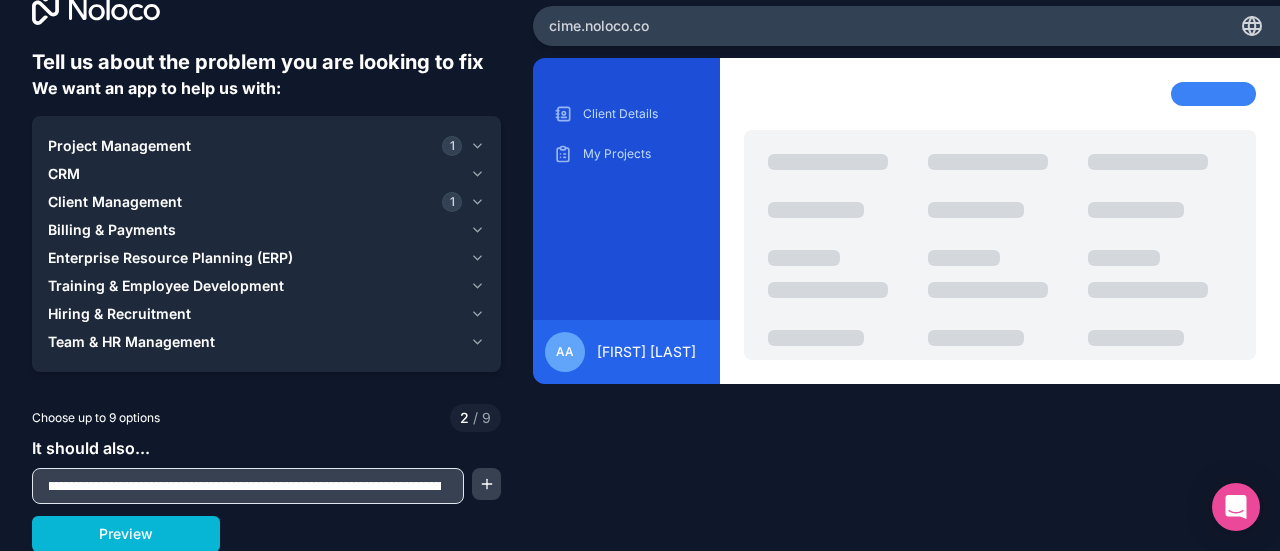 scroll, scrollTop: 0, scrollLeft: 52, axis: horizontal 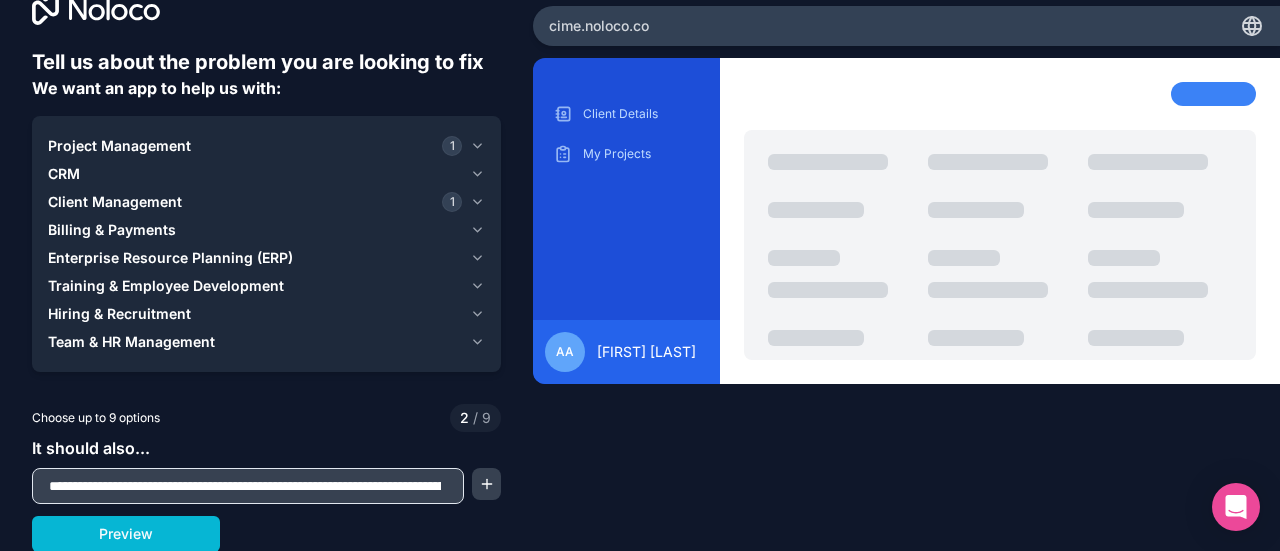 click on "1" at bounding box center (452, 202) 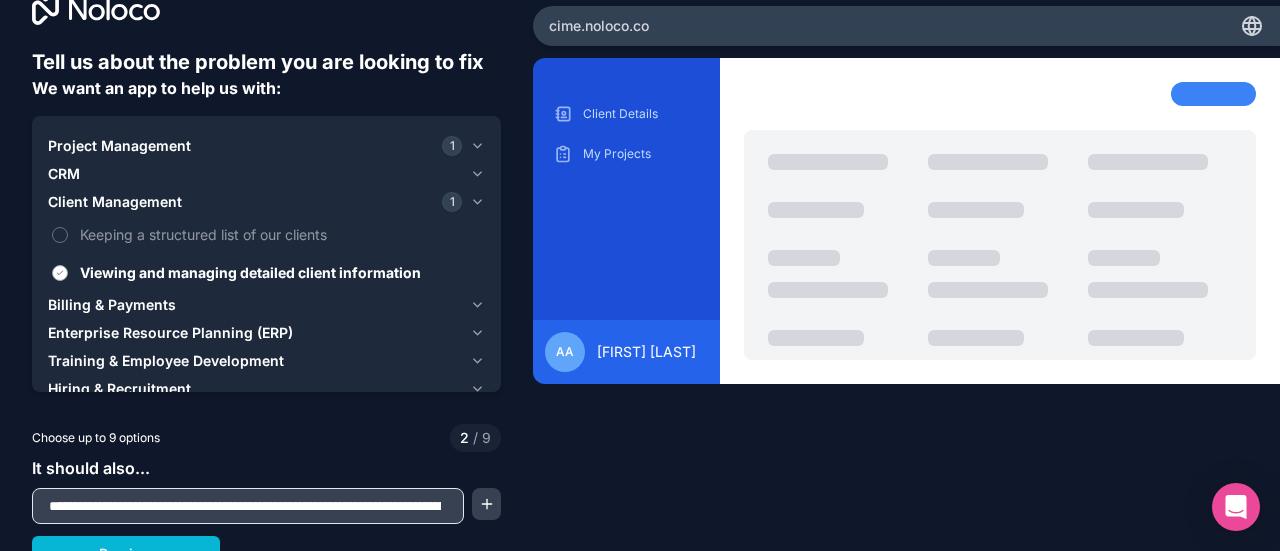 click on "Viewing and managing detailed client information" at bounding box center [60, 273] 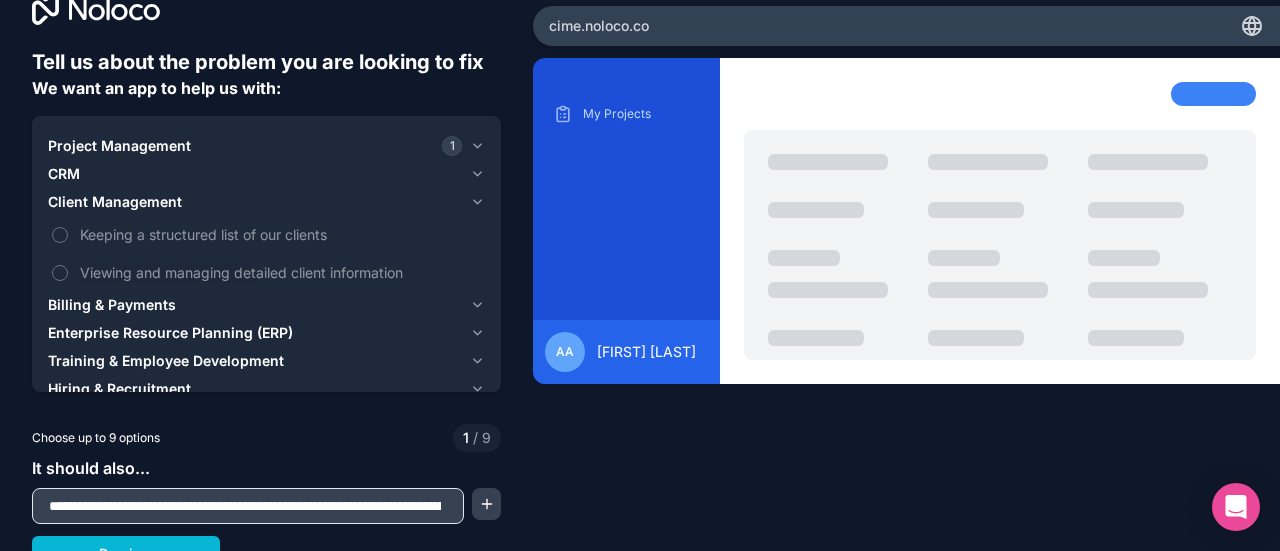 click on "1" at bounding box center [452, 146] 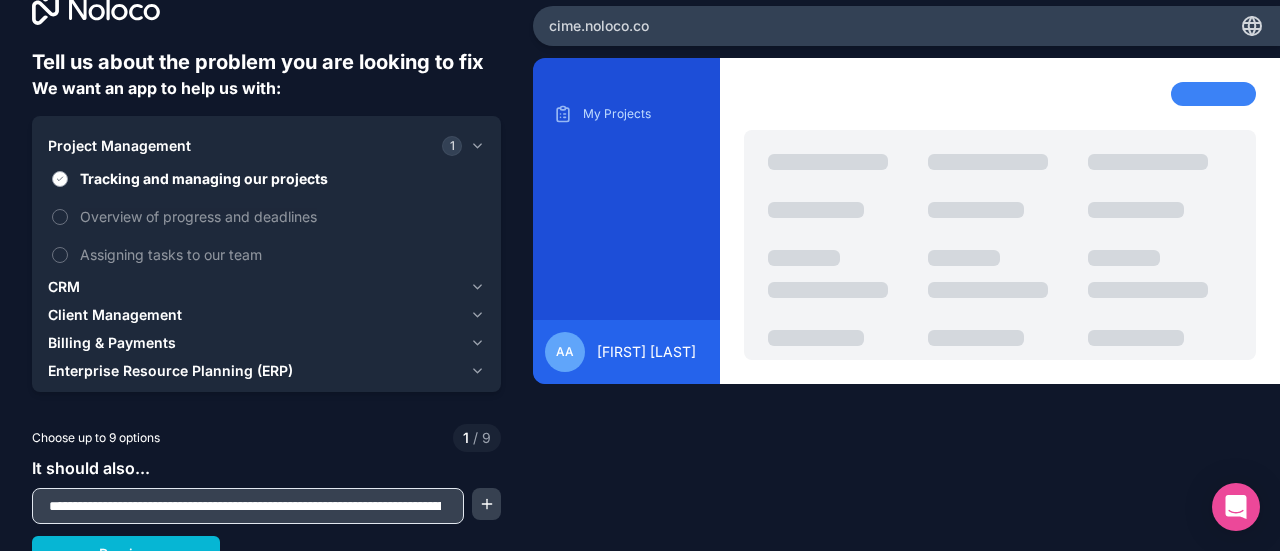 click on "Tracking and managing our projects" at bounding box center [266, 178] 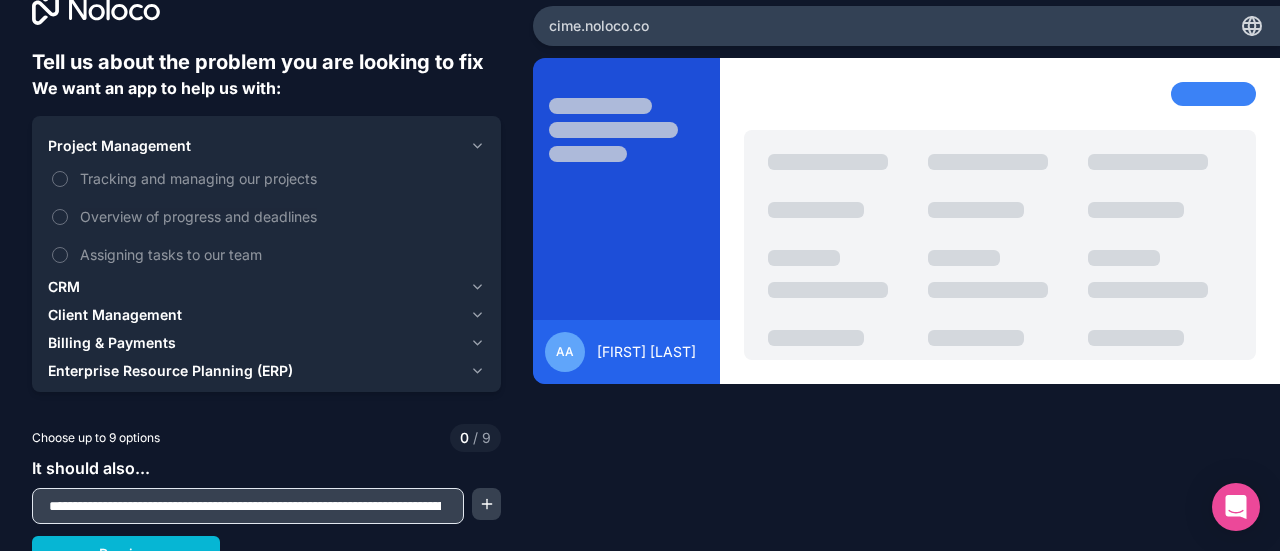 scroll, scrollTop: 60, scrollLeft: 0, axis: vertical 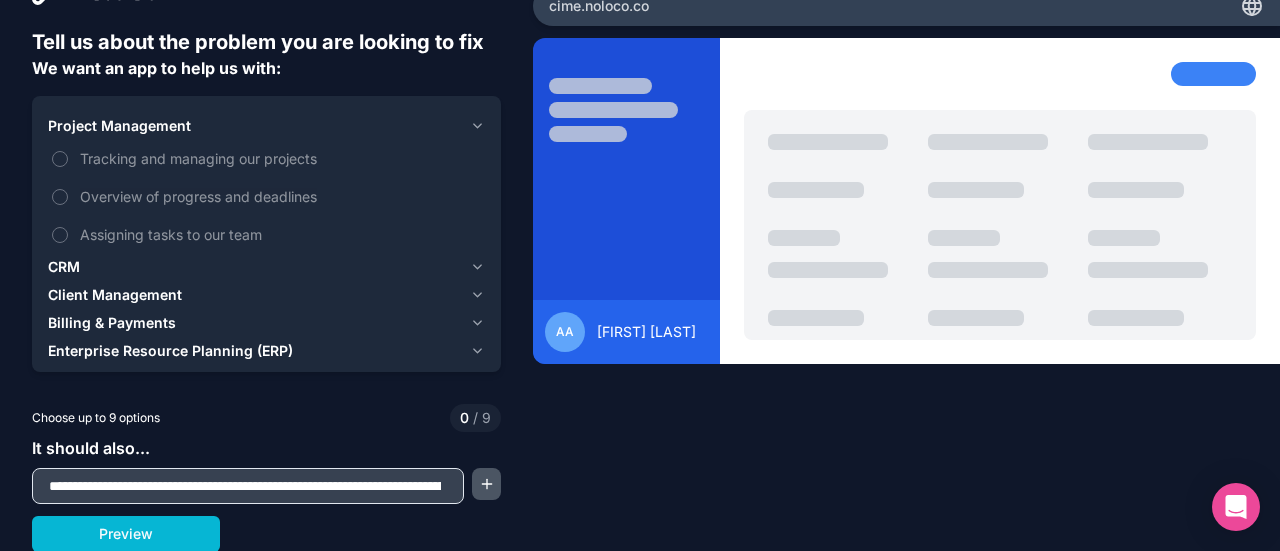 click at bounding box center (486, 484) 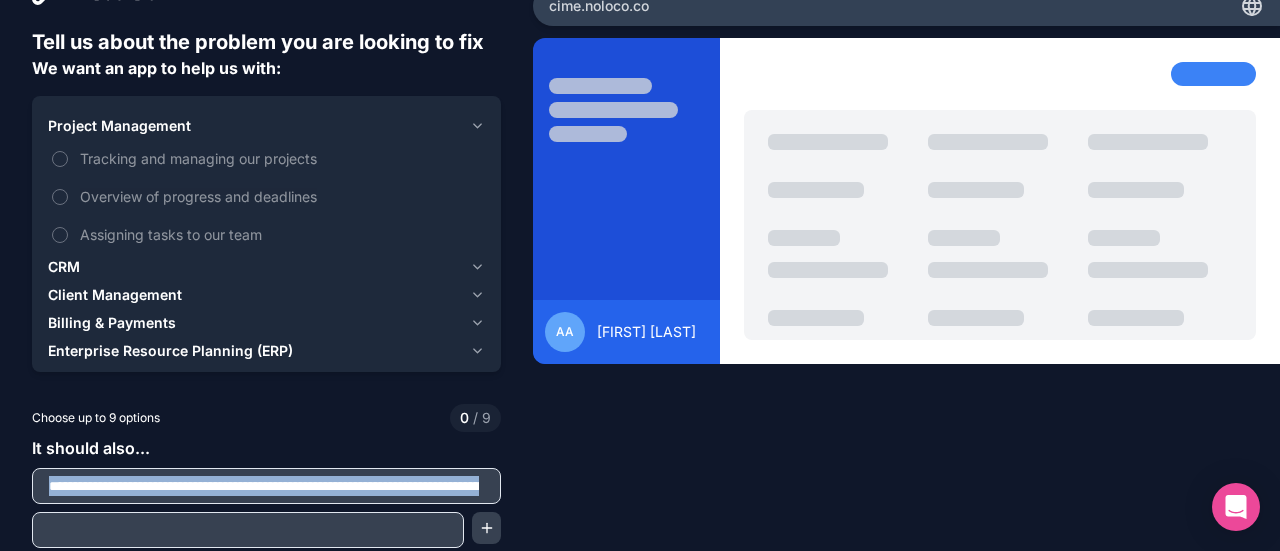click at bounding box center (266, 486) 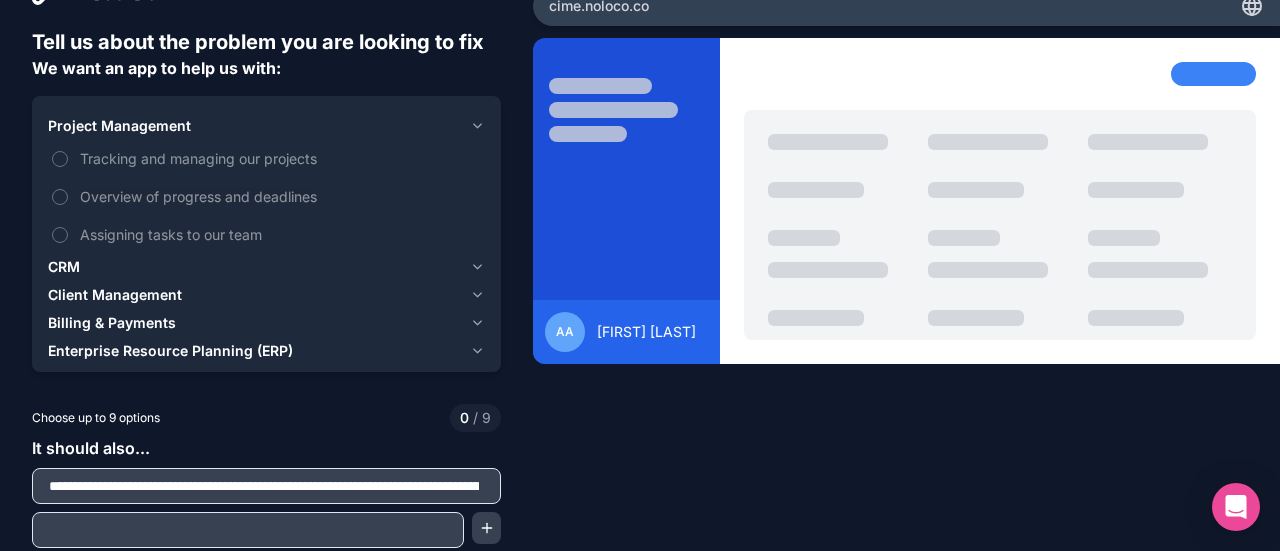 click at bounding box center [264, 486] 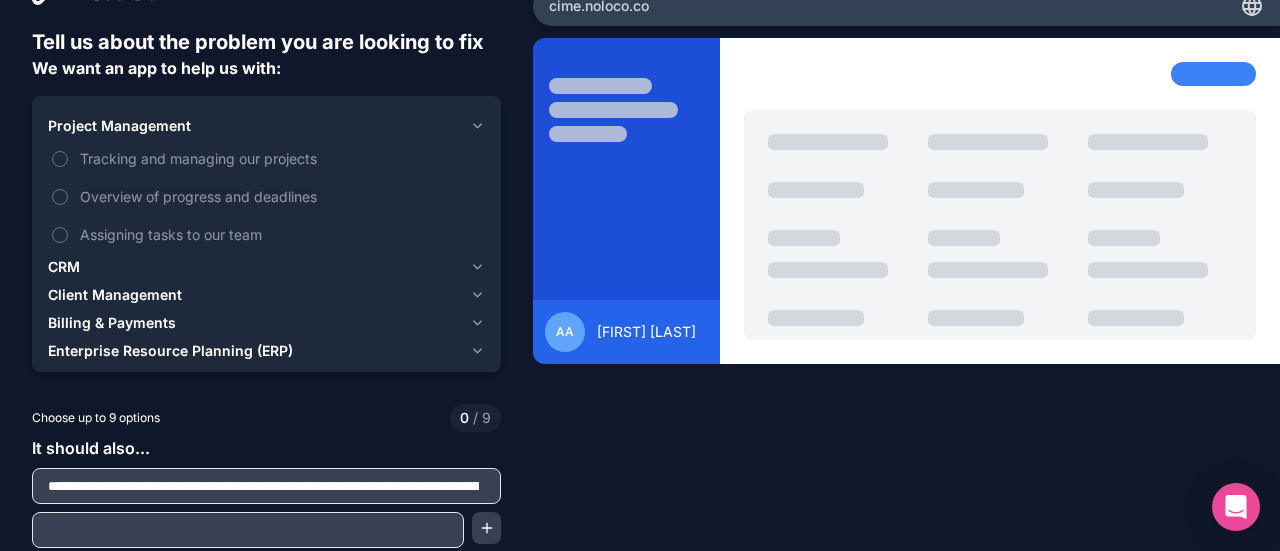 type on "**********" 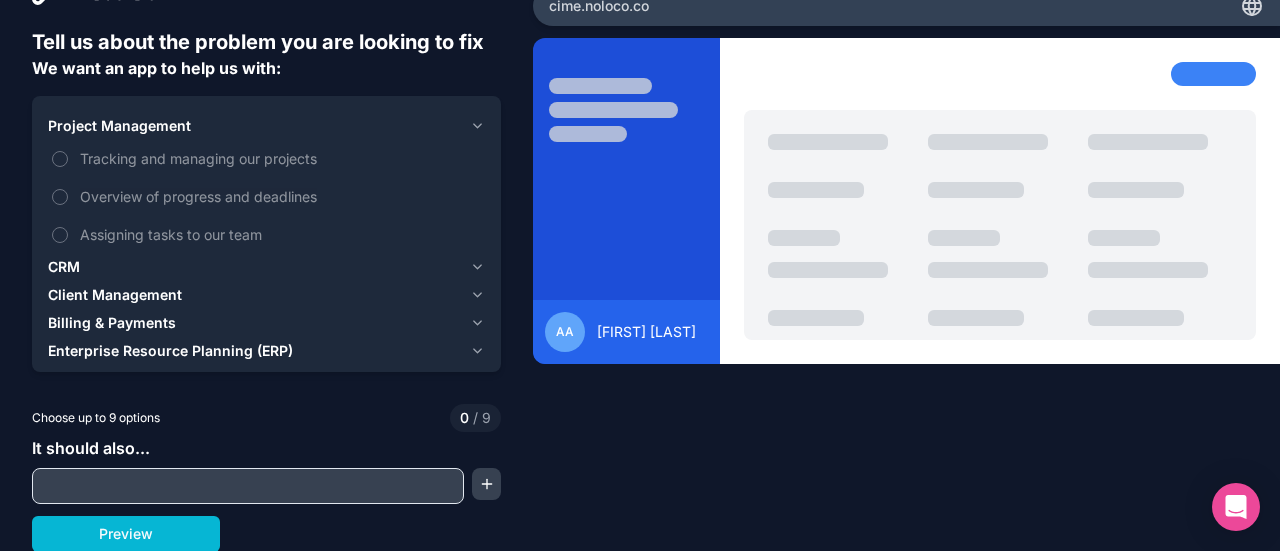scroll, scrollTop: 0, scrollLeft: 0, axis: both 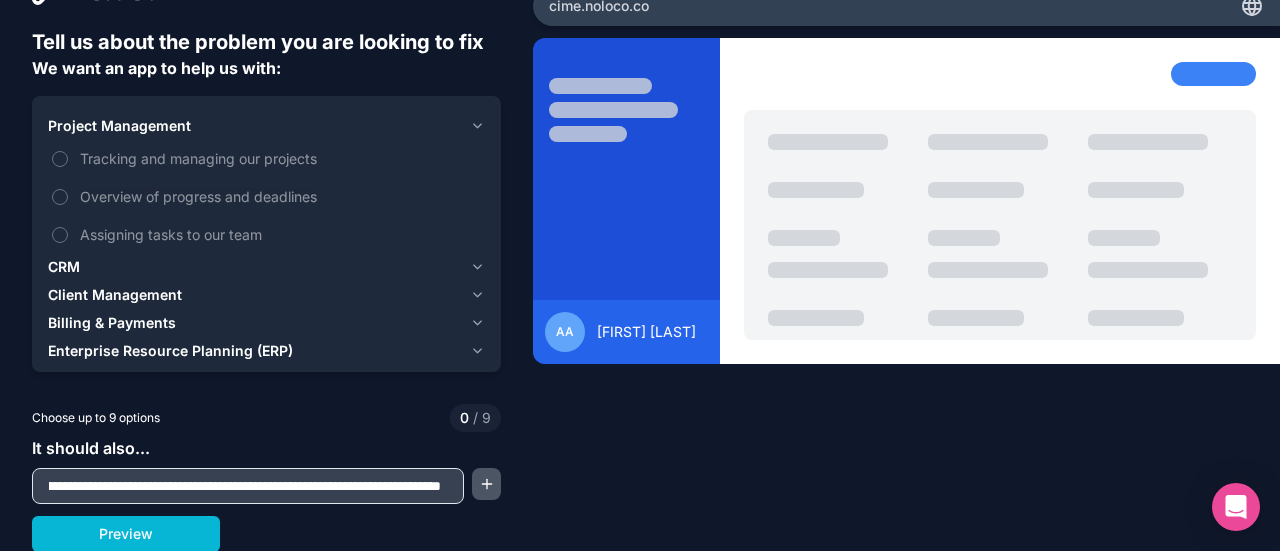type on "**********" 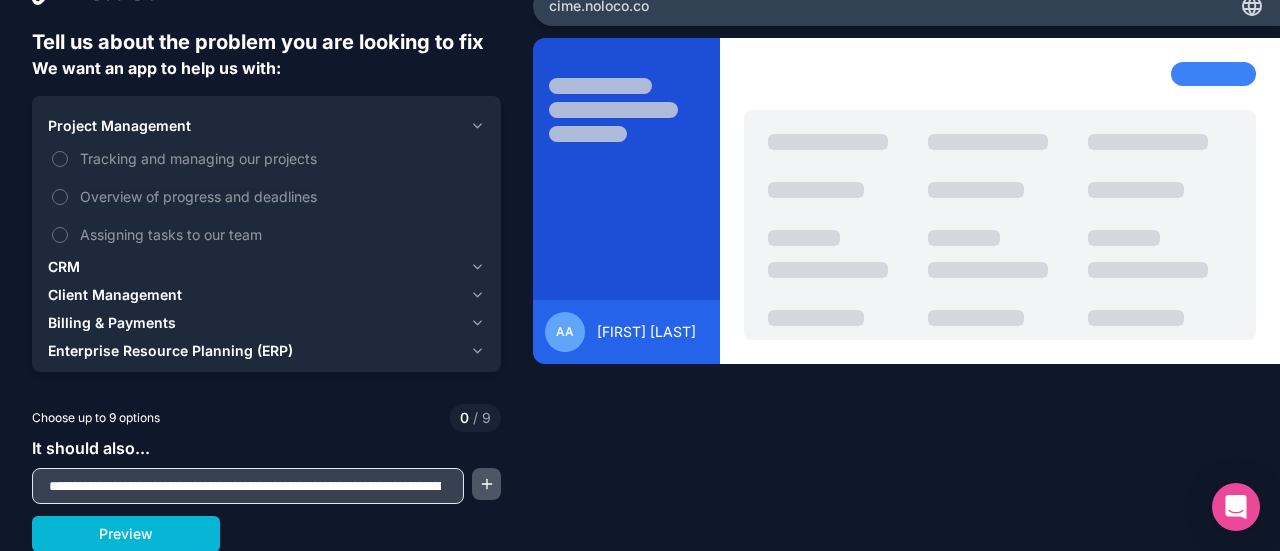 click at bounding box center (486, 484) 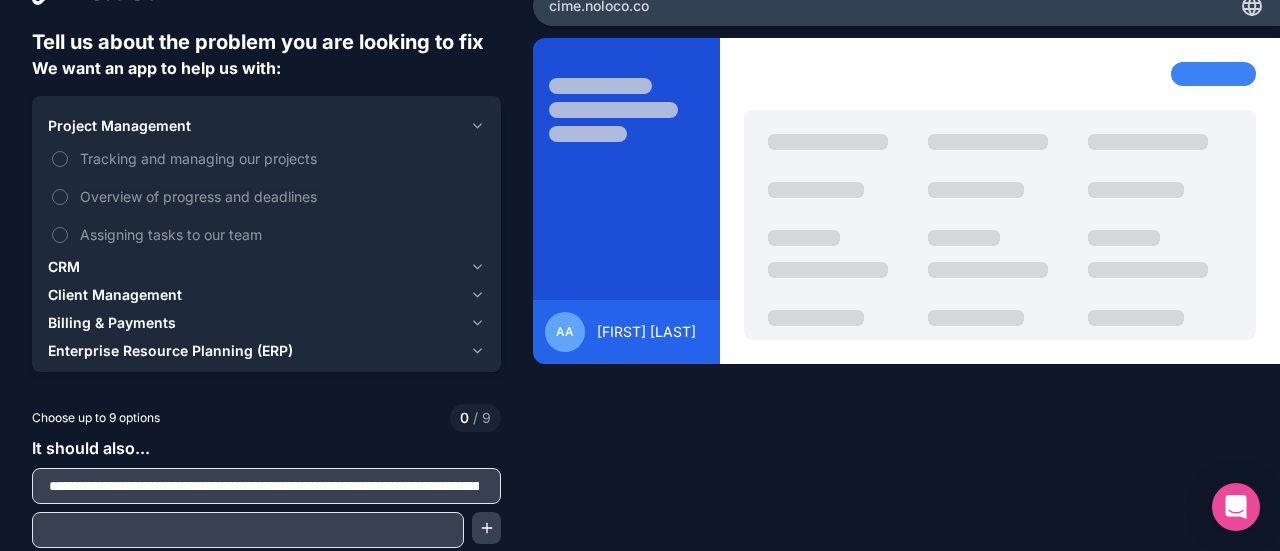 scroll, scrollTop: 104, scrollLeft: 0, axis: vertical 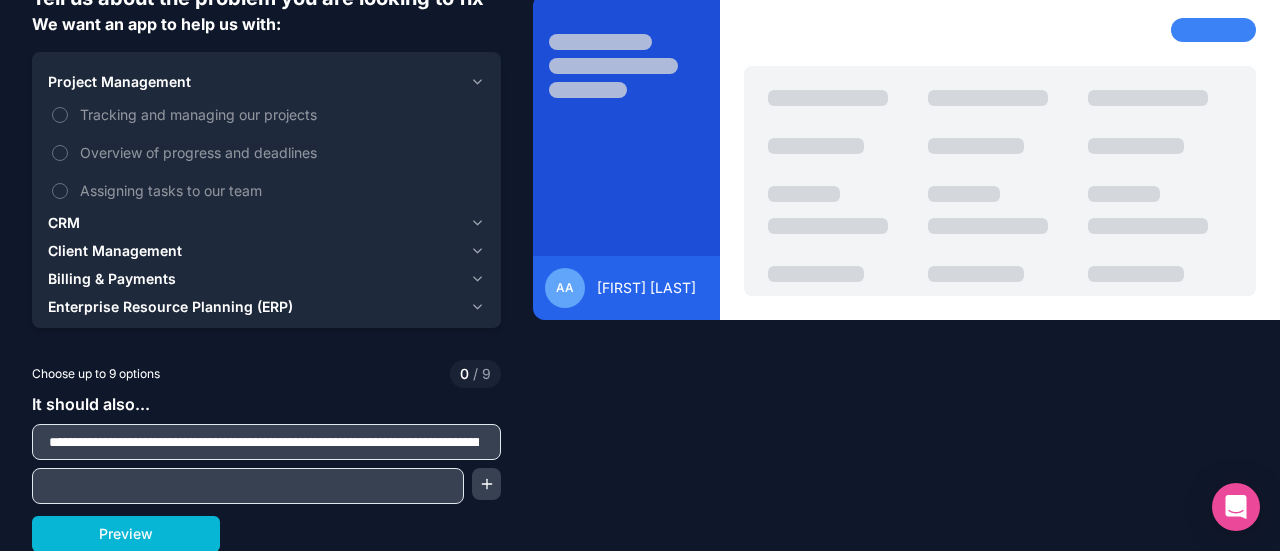 click at bounding box center (248, 486) 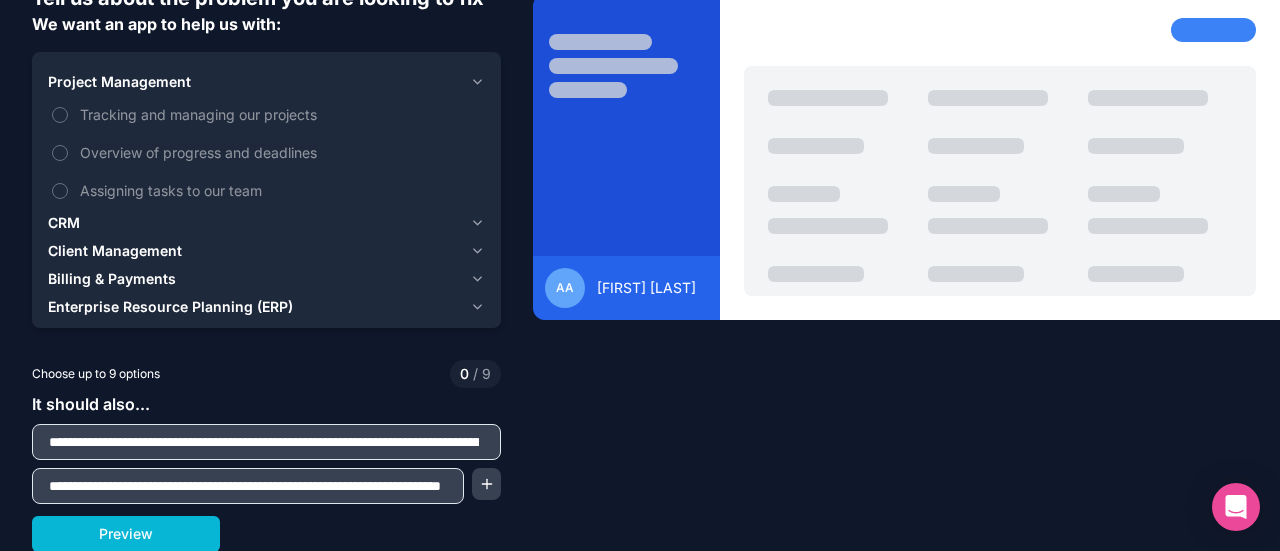 scroll, scrollTop: 0, scrollLeft: 128, axis: horizontal 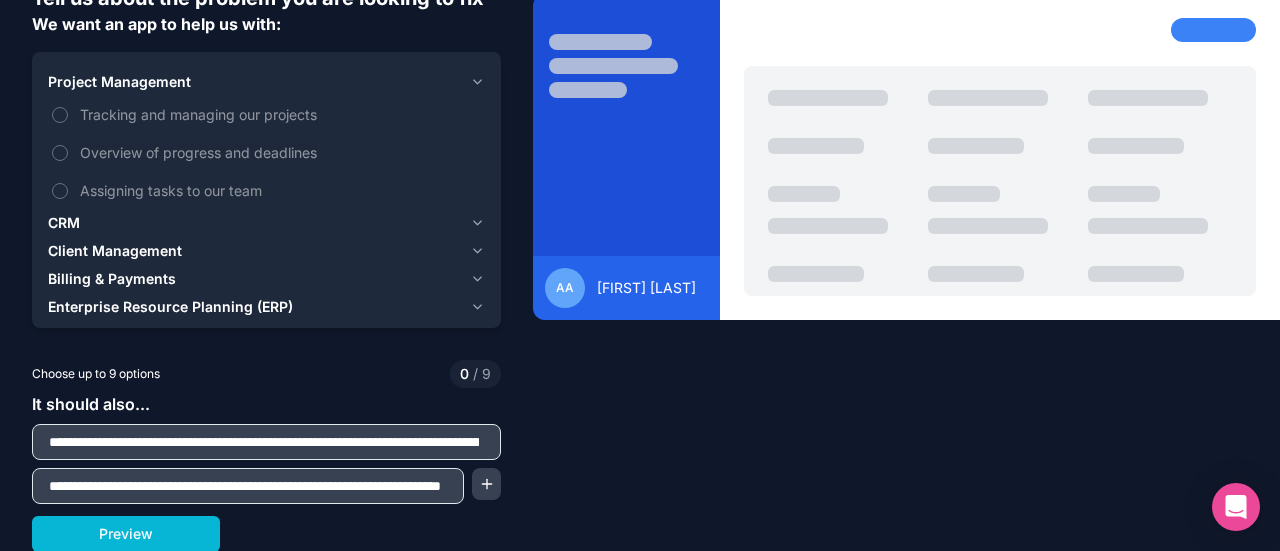 type on "**********" 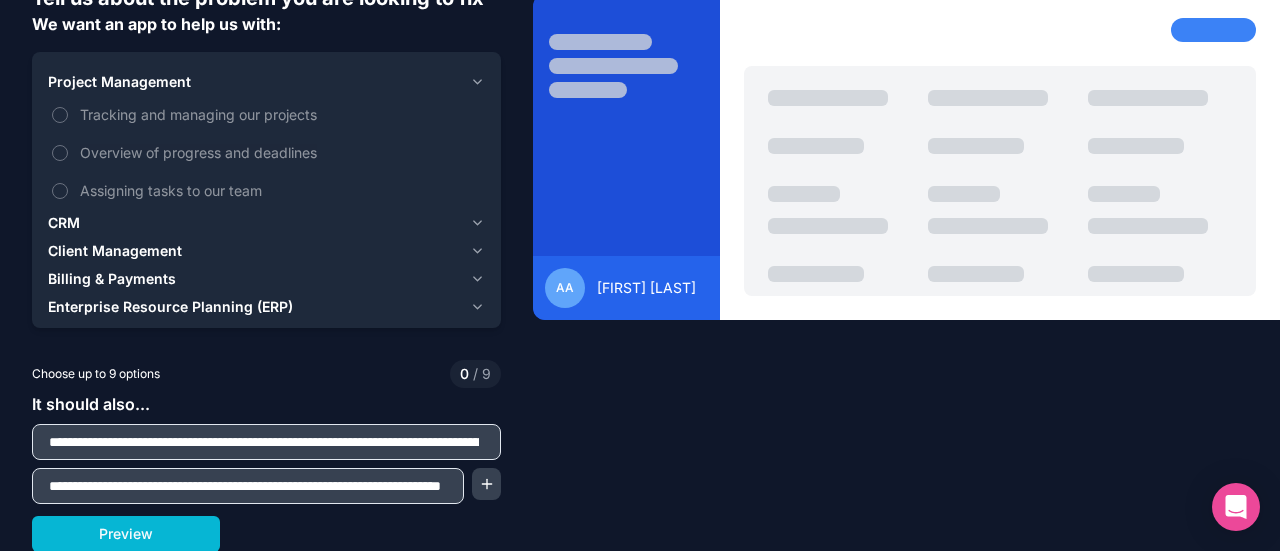 scroll, scrollTop: 0, scrollLeft: 0, axis: both 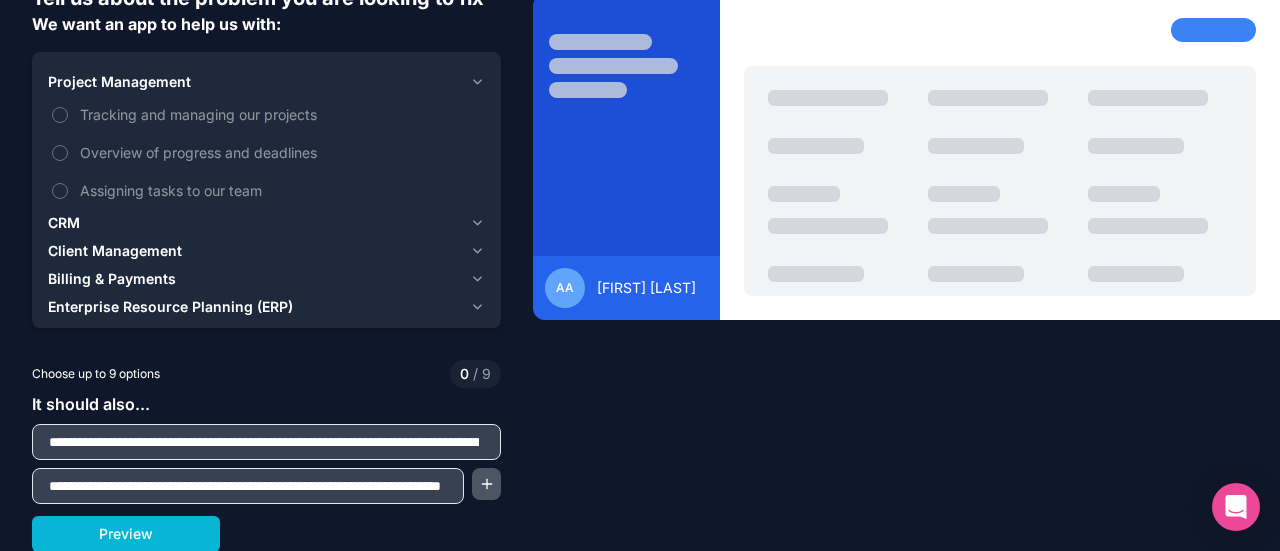 click at bounding box center (486, 484) 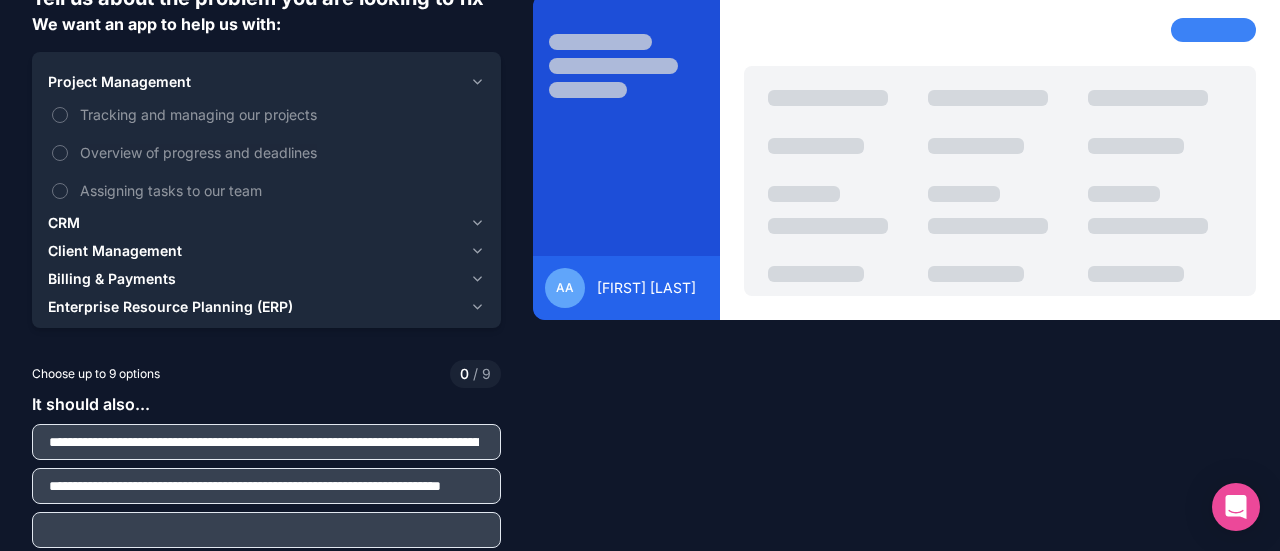 scroll, scrollTop: 148, scrollLeft: 0, axis: vertical 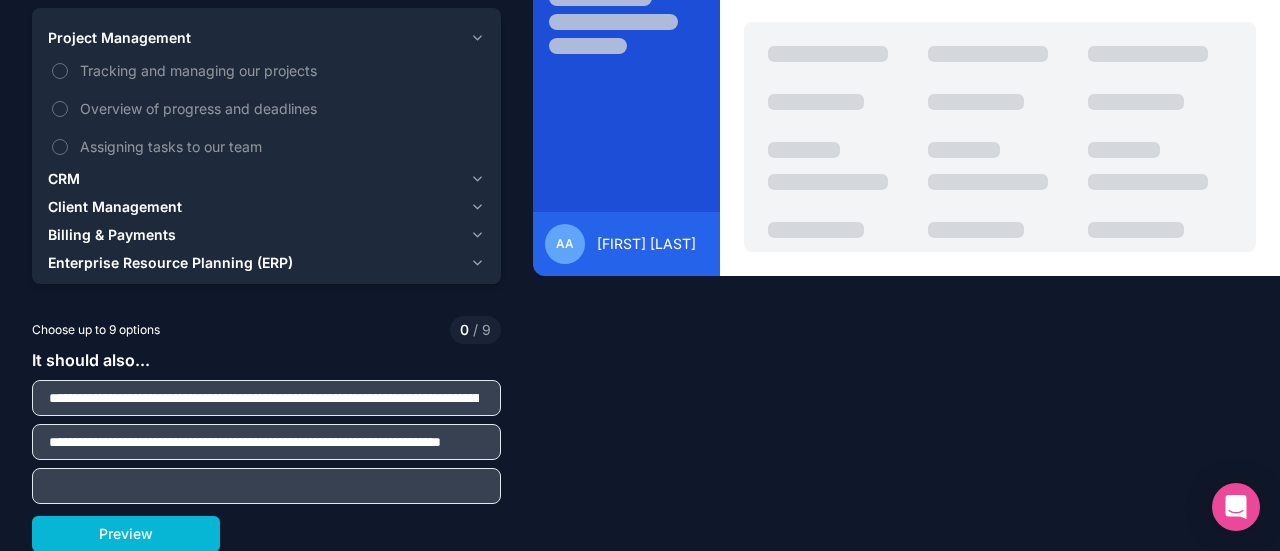 click at bounding box center (266, 486) 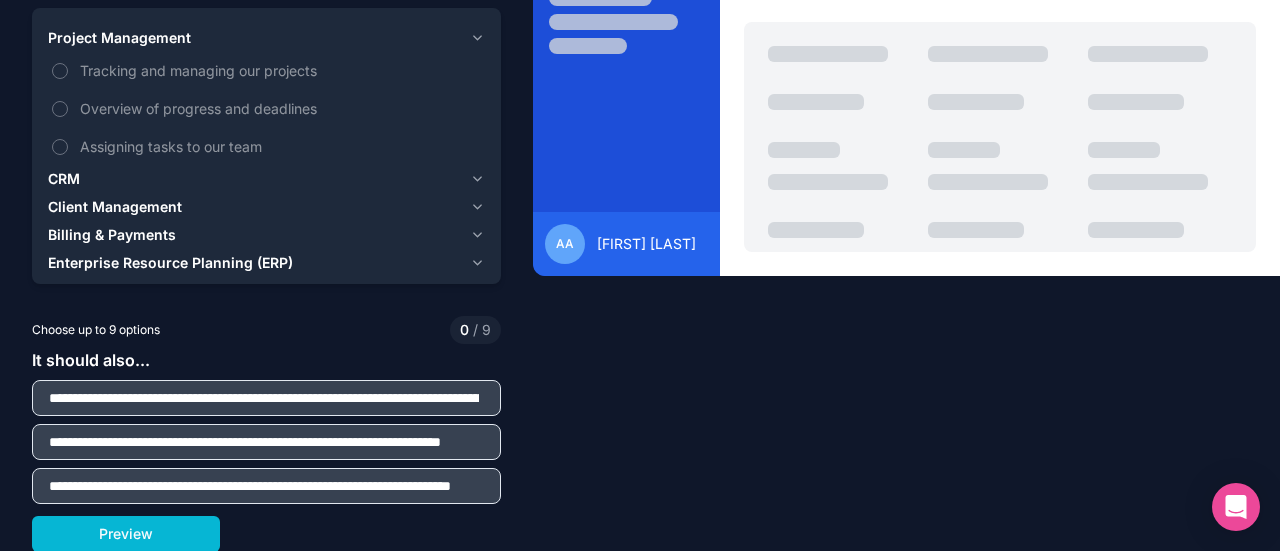 scroll, scrollTop: 0, scrollLeft: 102, axis: horizontal 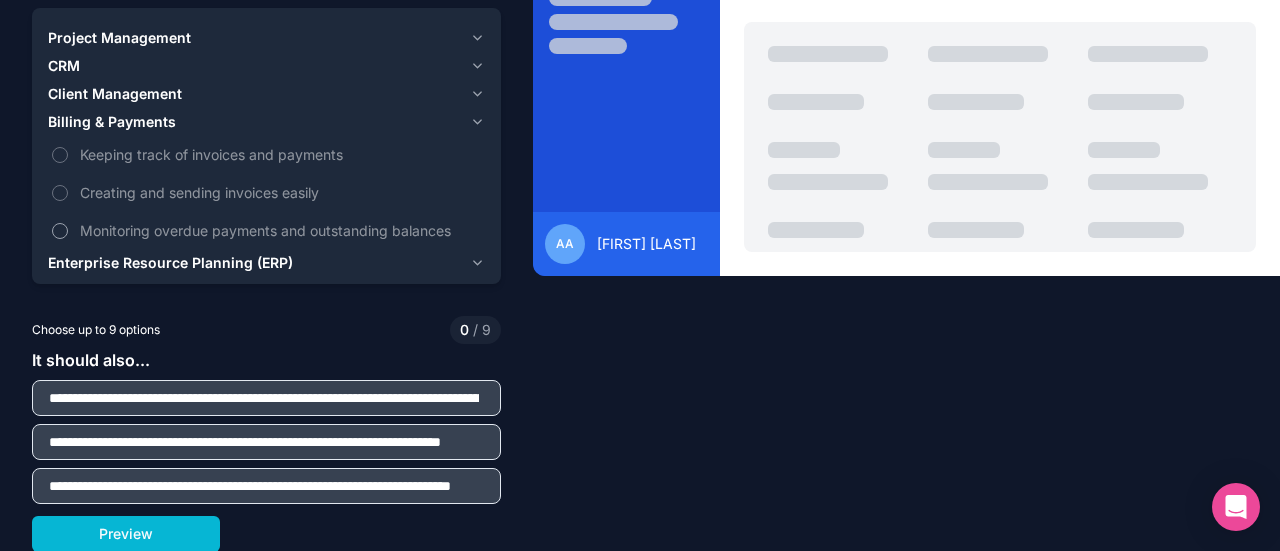 click on "Monitoring overdue payments and outstanding balances" at bounding box center (280, 230) 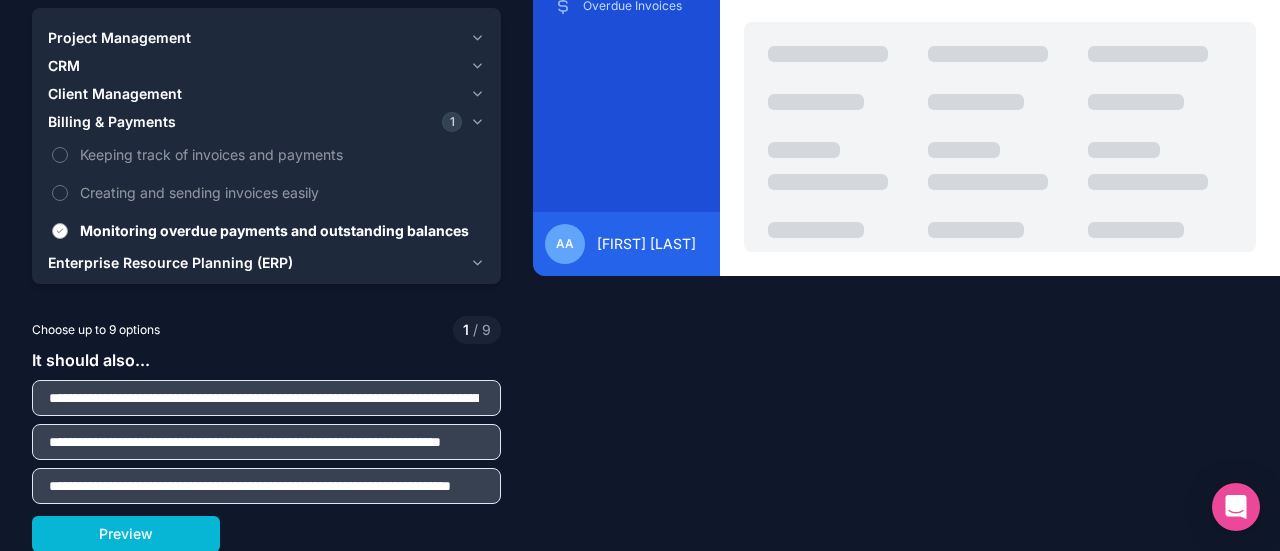 click on "Monitoring overdue payments and outstanding balances" at bounding box center (280, 230) 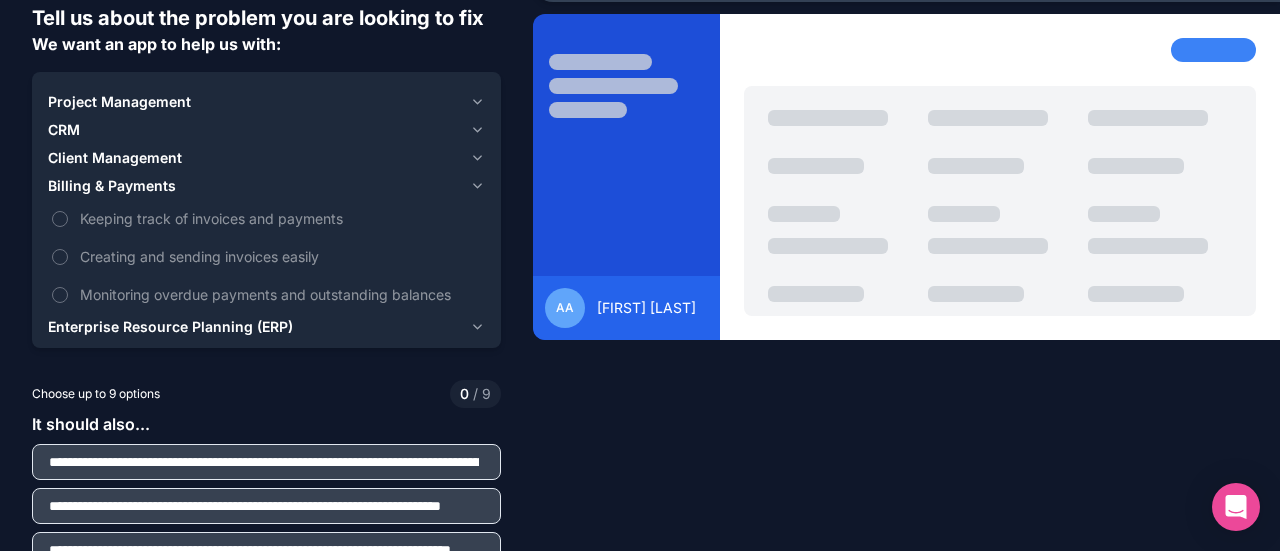 scroll, scrollTop: 148, scrollLeft: 0, axis: vertical 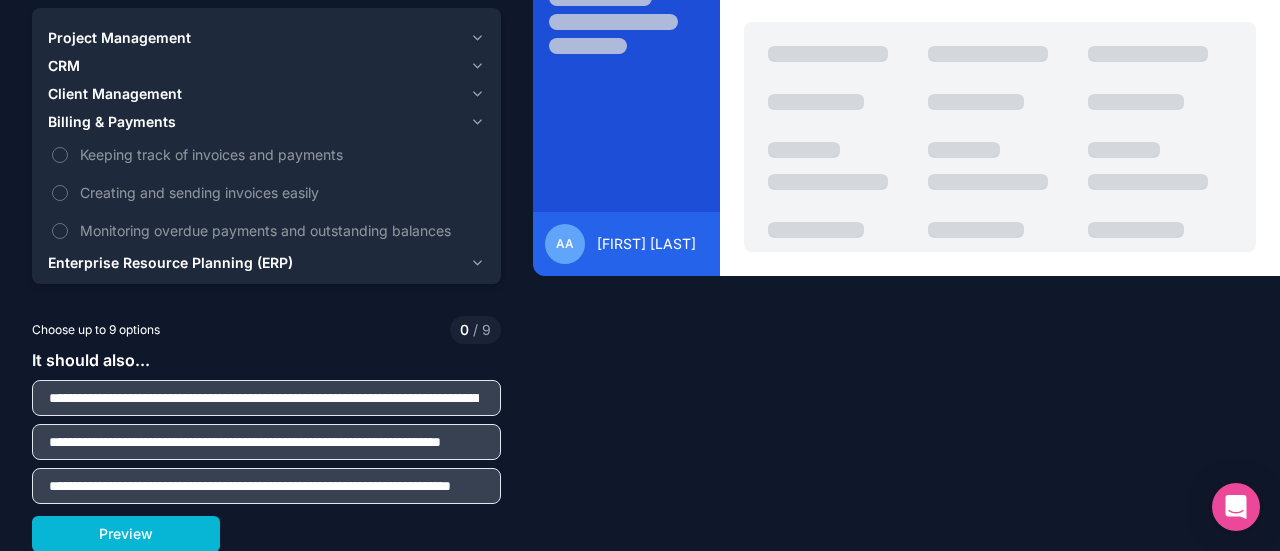 drag, startPoint x: 484, startPoint y: 494, endPoint x: 0, endPoint y: 371, distance: 499.3846 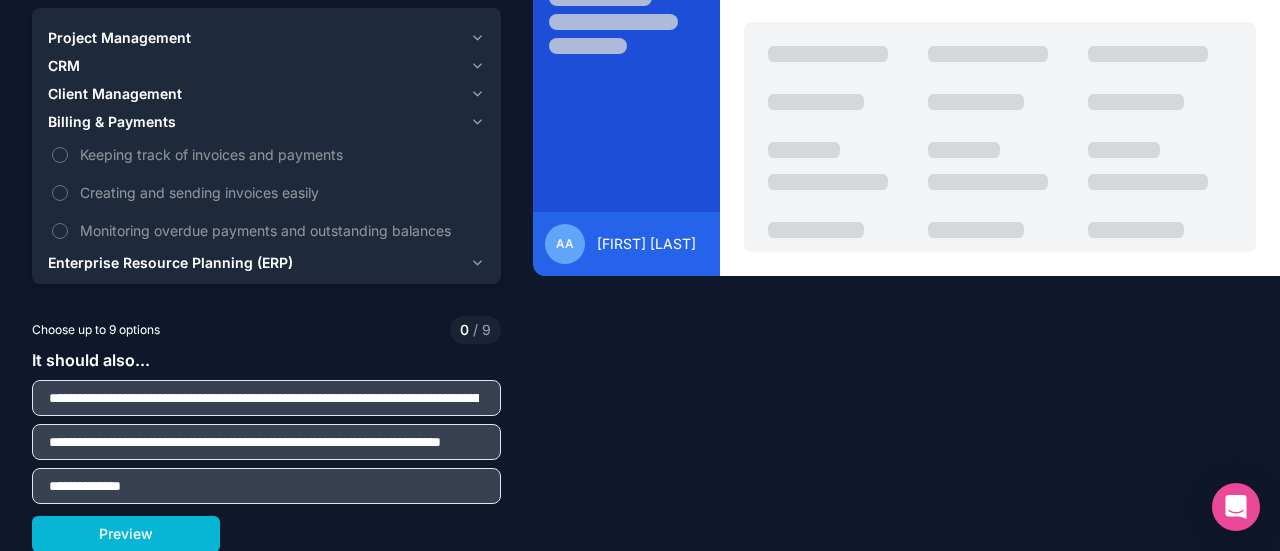 drag, startPoint x: 228, startPoint y: 497, endPoint x: 0, endPoint y: 500, distance: 228.01973 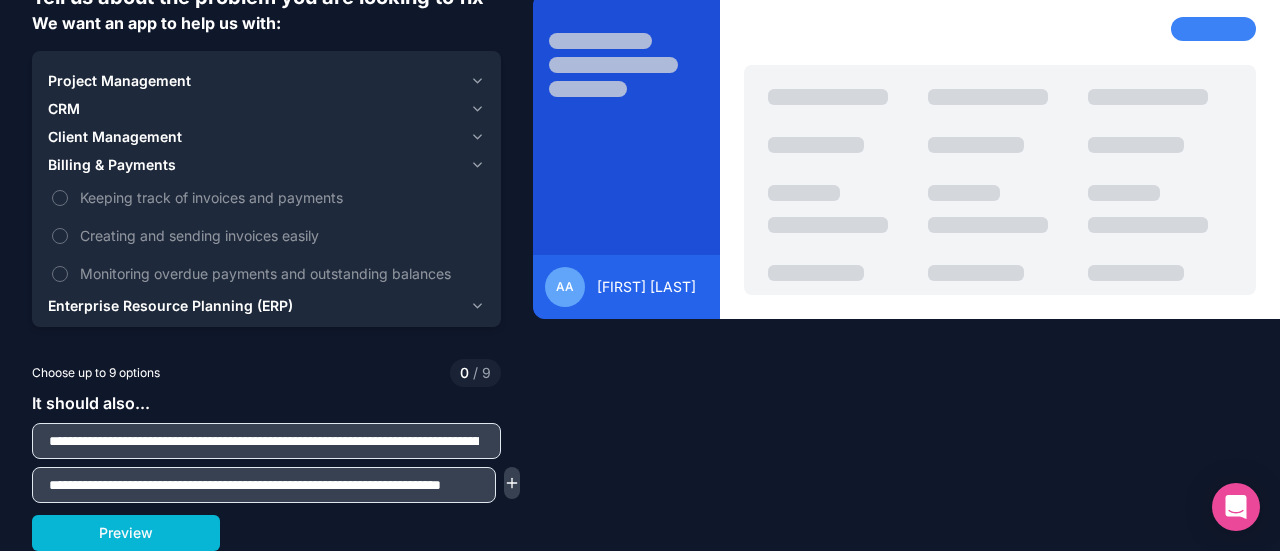 scroll, scrollTop: 104, scrollLeft: 0, axis: vertical 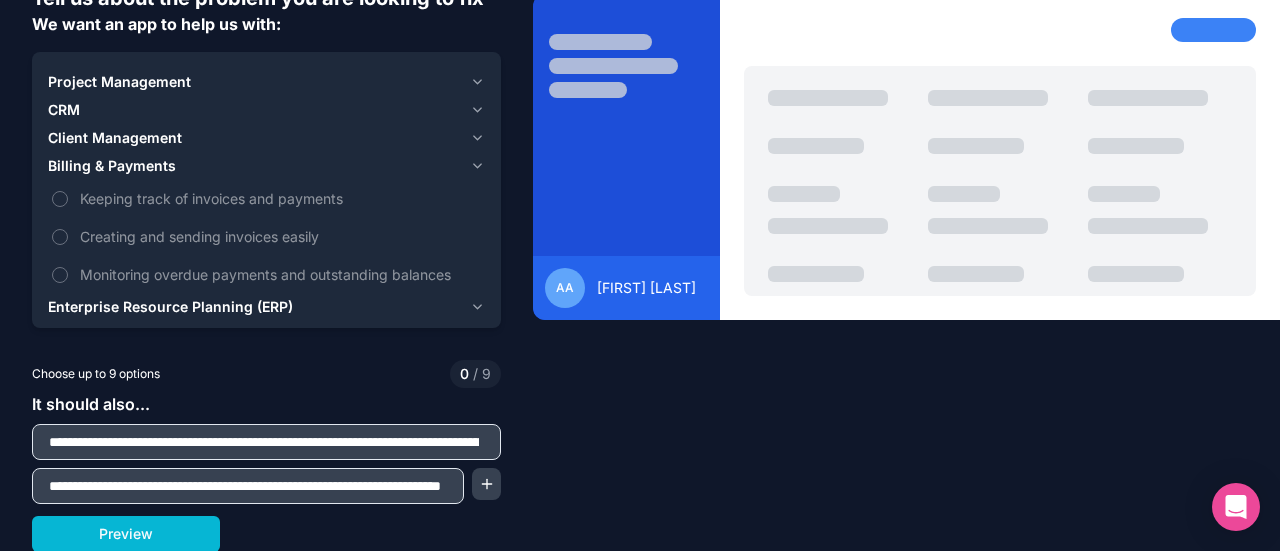 drag, startPoint x: 444, startPoint y: 490, endPoint x: 0, endPoint y: 482, distance: 444.07205 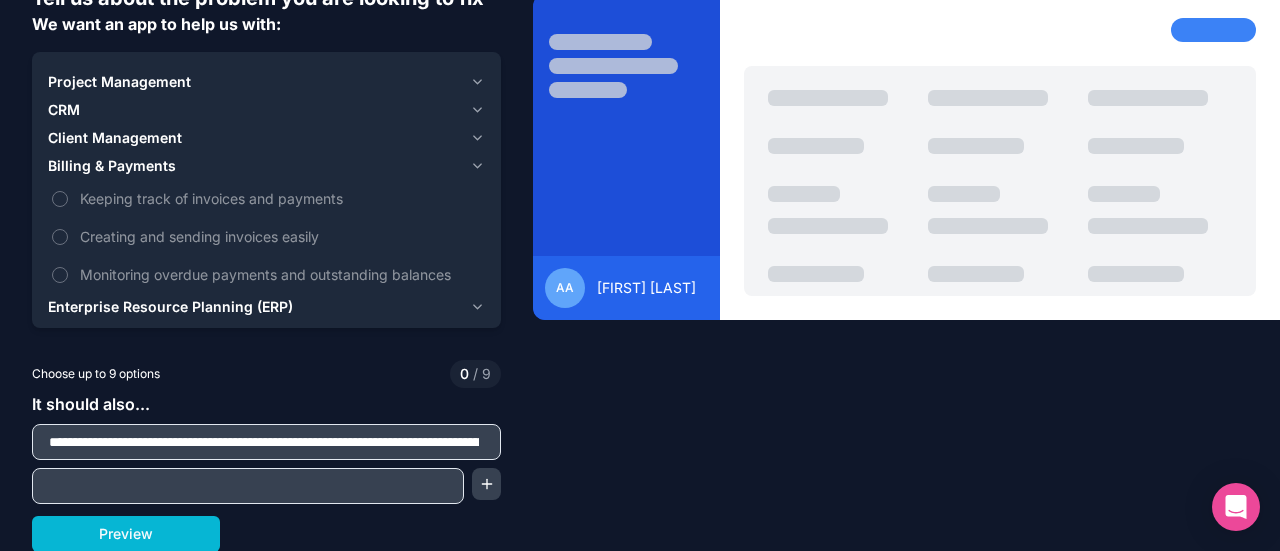 scroll, scrollTop: 60, scrollLeft: 0, axis: vertical 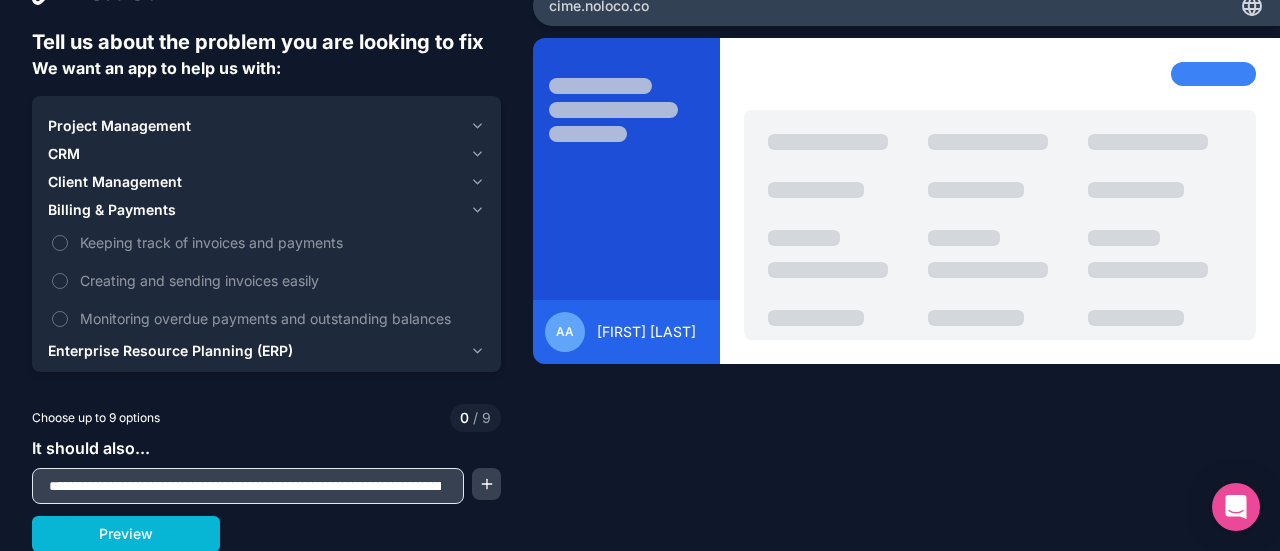 click on "**********" at bounding box center [245, 486] 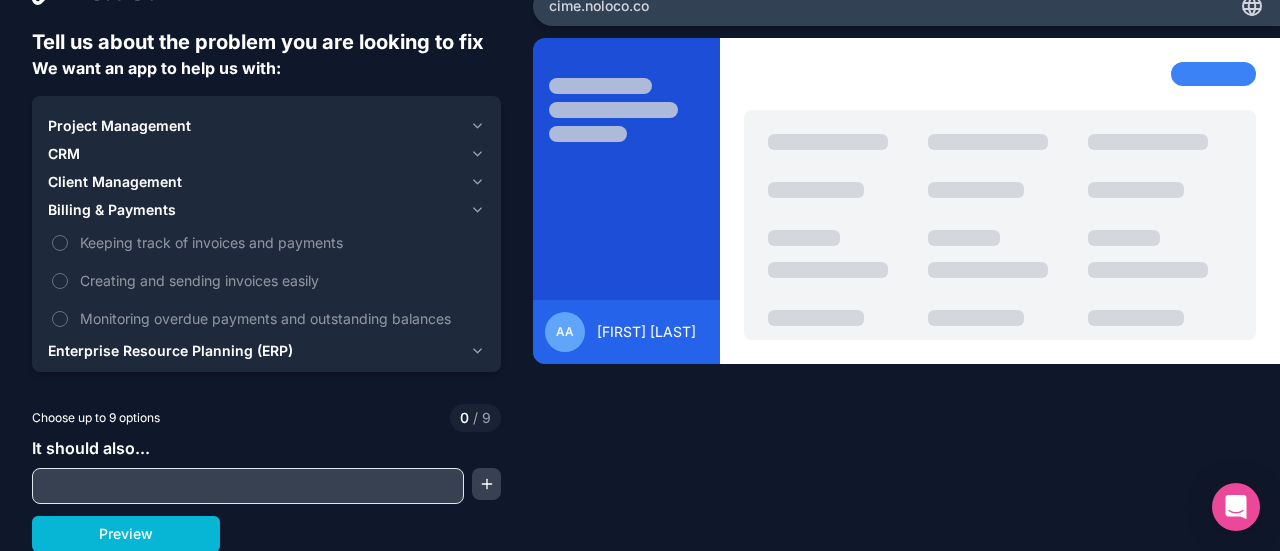 click on "It should also..." at bounding box center (266, 470) 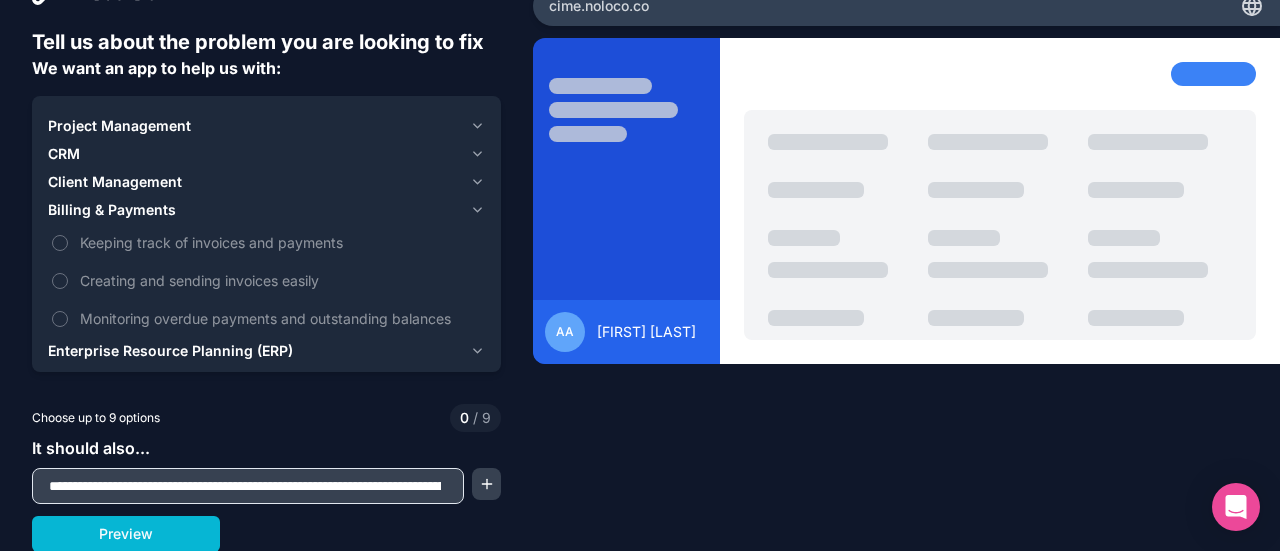 scroll, scrollTop: 0, scrollLeft: 6494, axis: horizontal 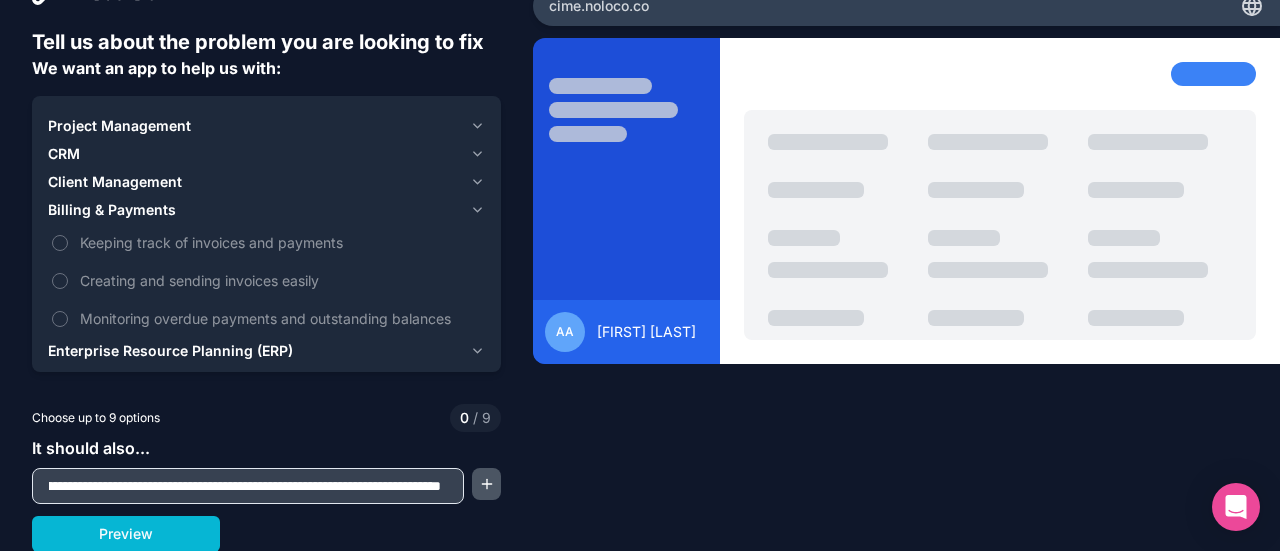 type on "**********" 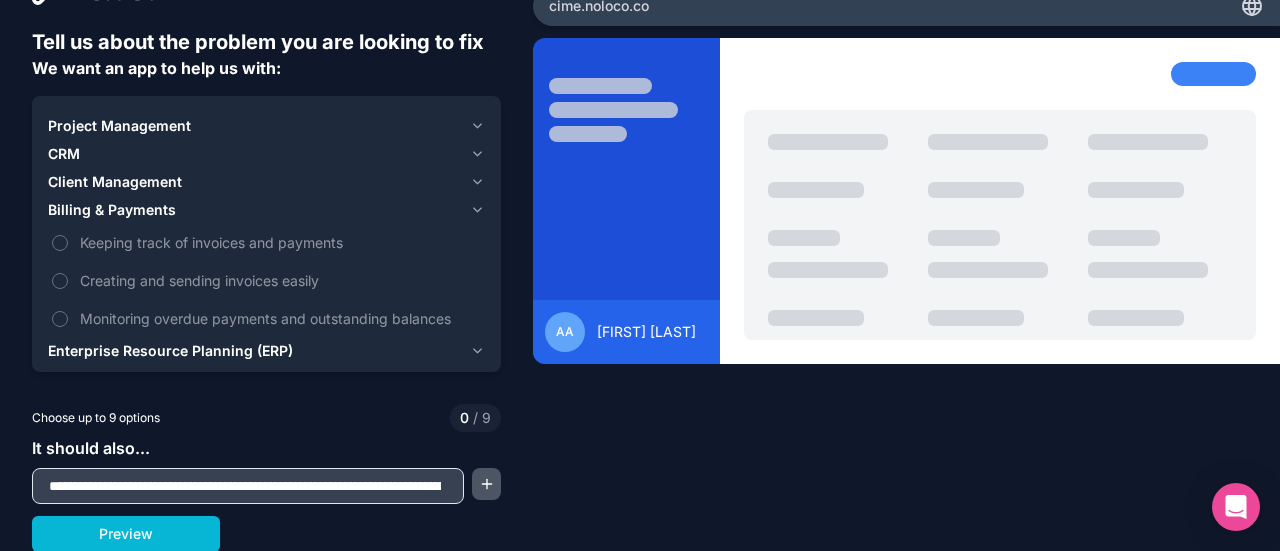 click at bounding box center (486, 484) 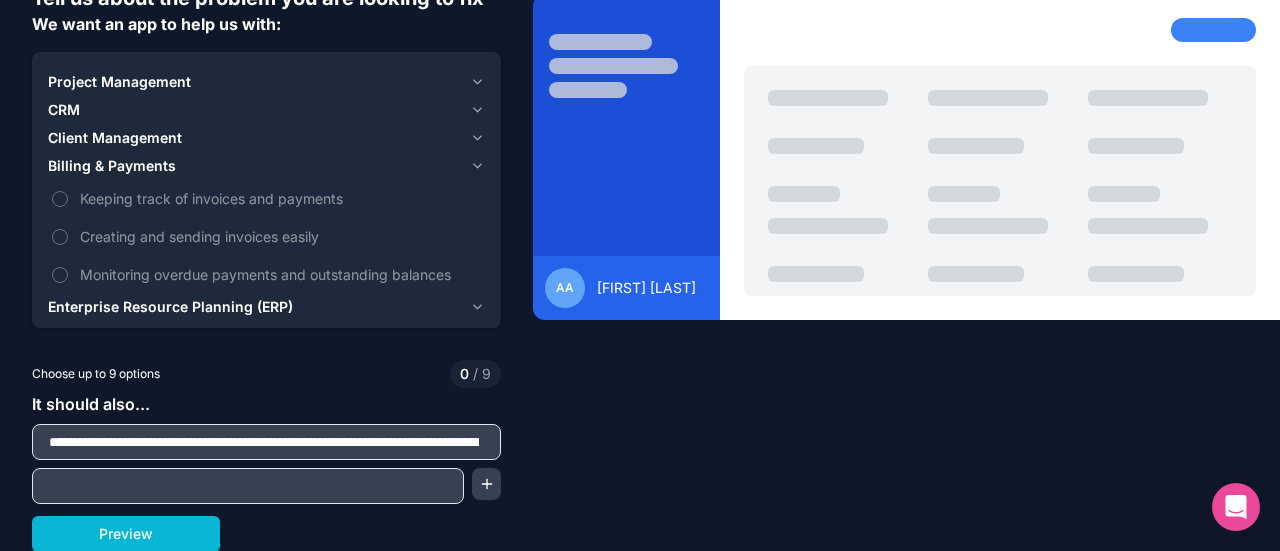 scroll, scrollTop: 104, scrollLeft: 0, axis: vertical 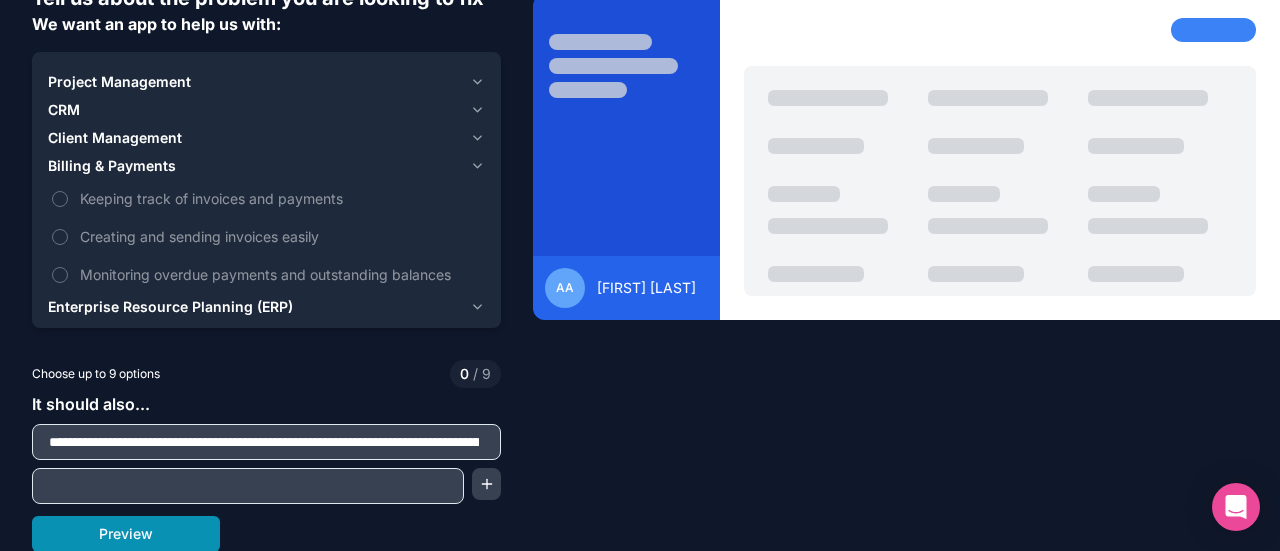 click on "Preview" at bounding box center [126, 534] 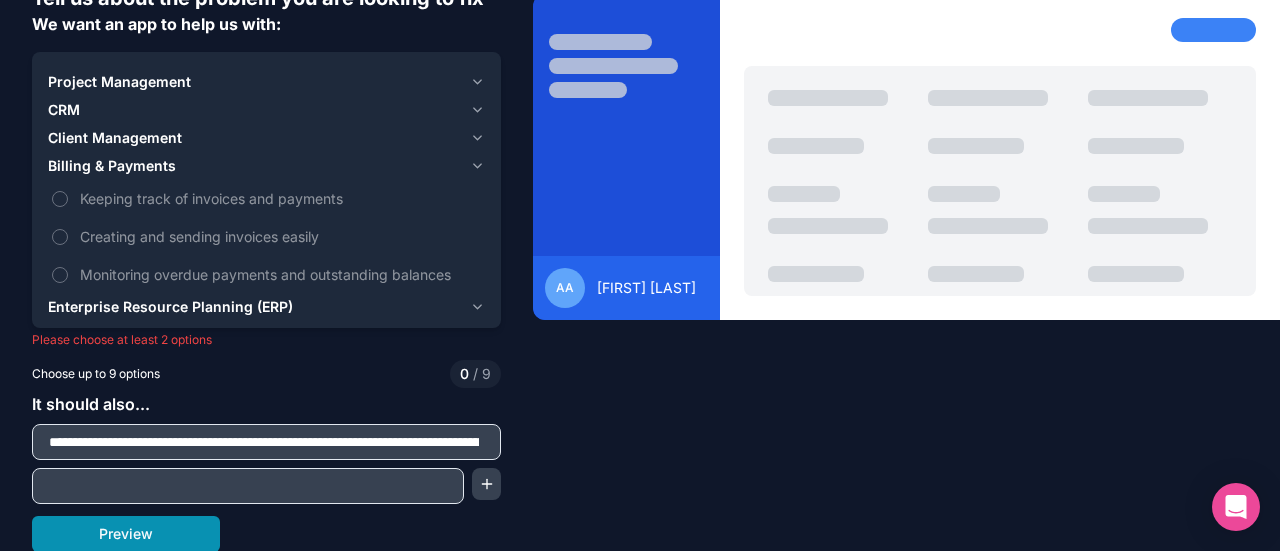 click on "Preview" at bounding box center (126, 534) 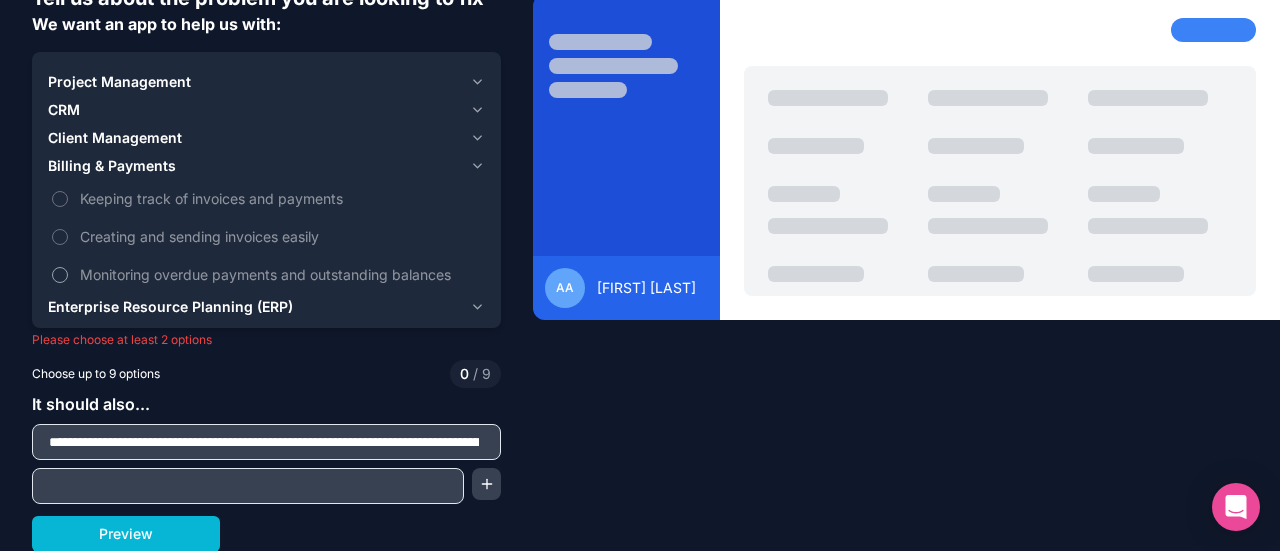 scroll, scrollTop: 54, scrollLeft: 0, axis: vertical 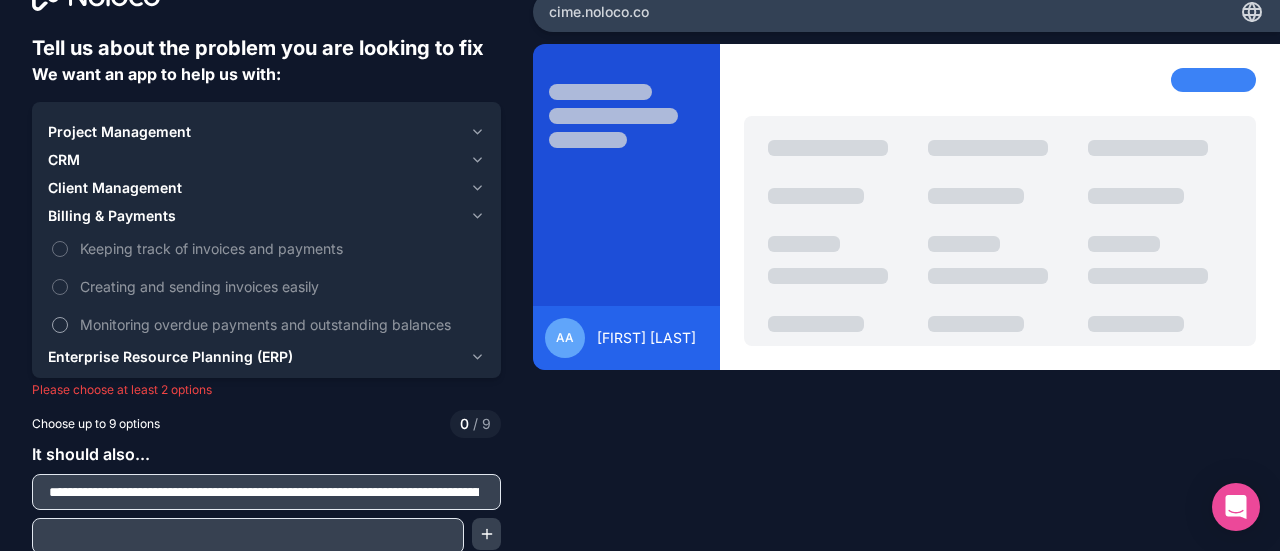 click on "Monitoring overdue payments and outstanding balances" at bounding box center (266, 324) 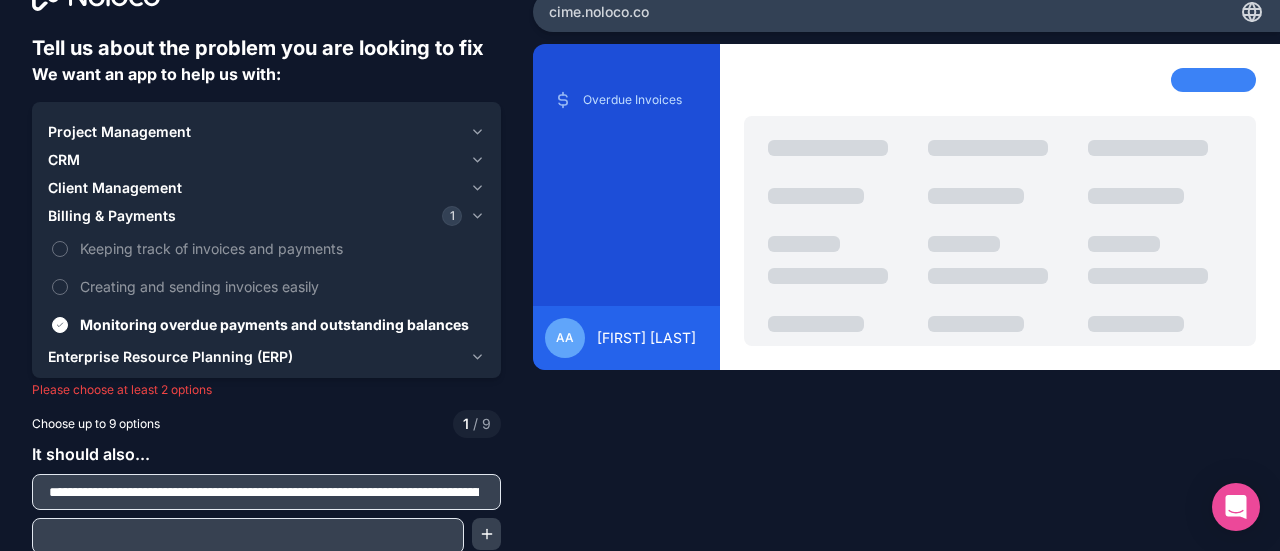 click on "Enterprise Resource Planning (ERP)" at bounding box center [266, 357] 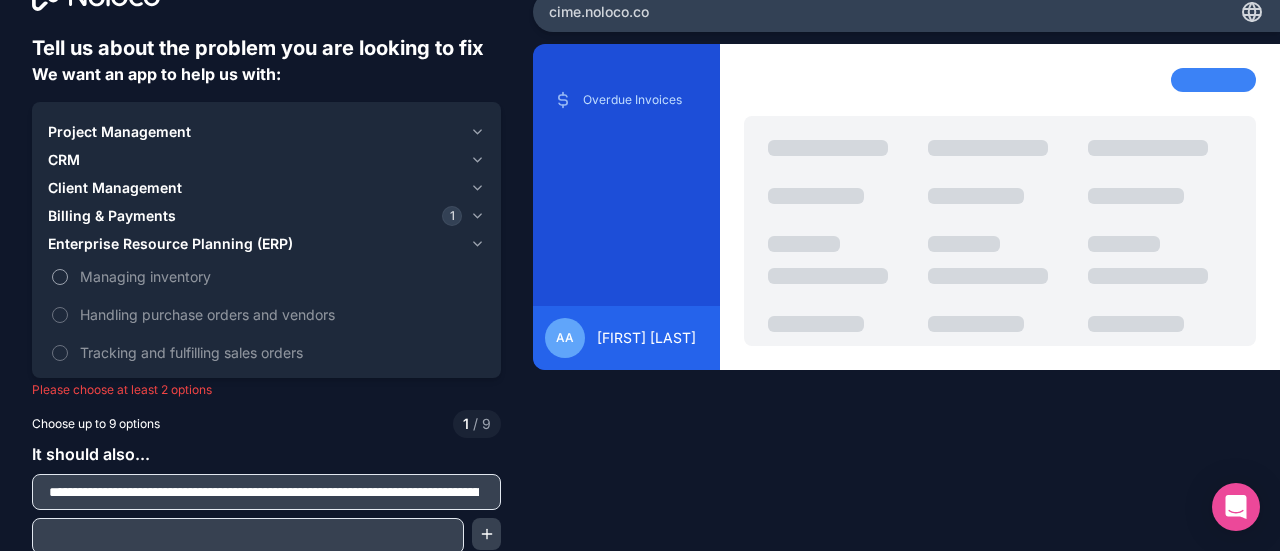 click on "Managing inventory" at bounding box center [280, 276] 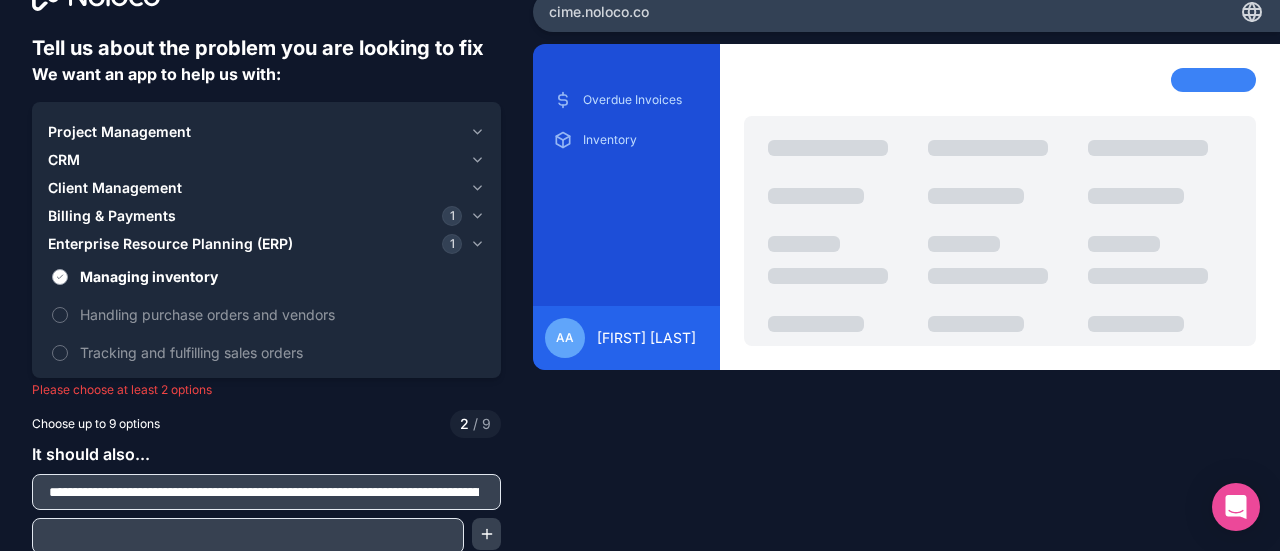 scroll, scrollTop: 54, scrollLeft: 0, axis: vertical 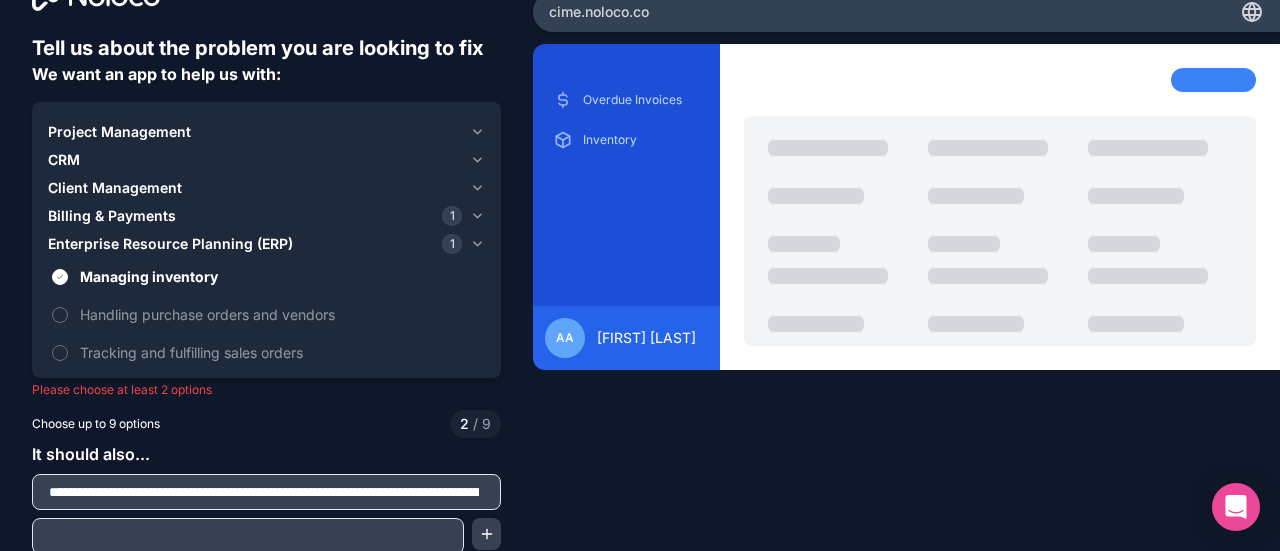 click on "Billing & Payments" at bounding box center [112, 216] 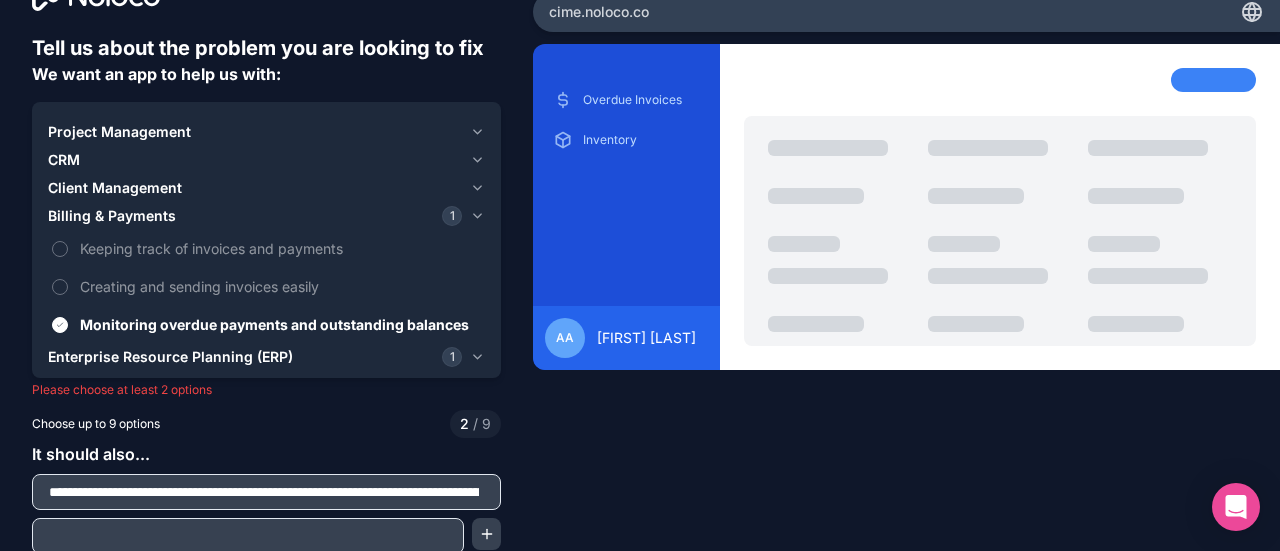click on "Overdue Invoices Inventory AA [FIRST] [LAST]" at bounding box center [906, 247] 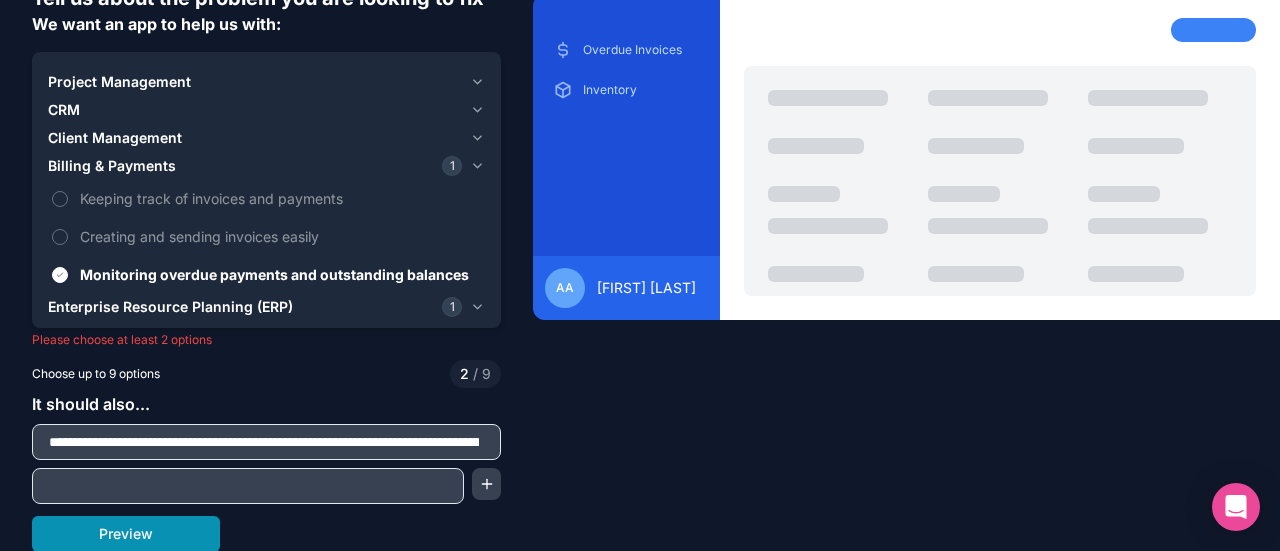 click on "Preview" at bounding box center [126, 534] 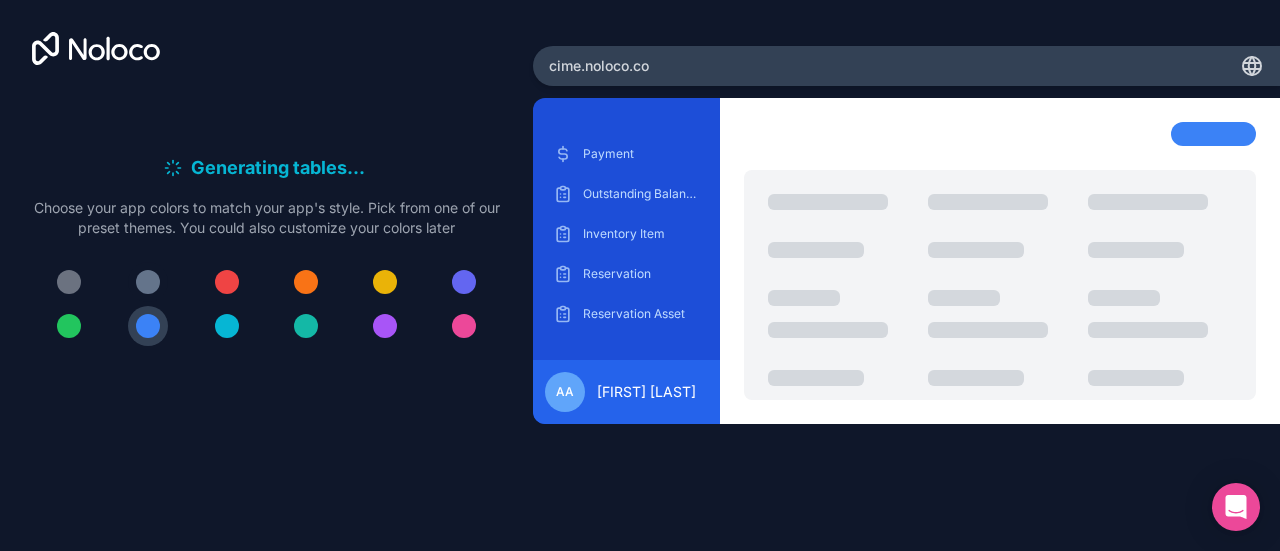 click at bounding box center (148, 282) 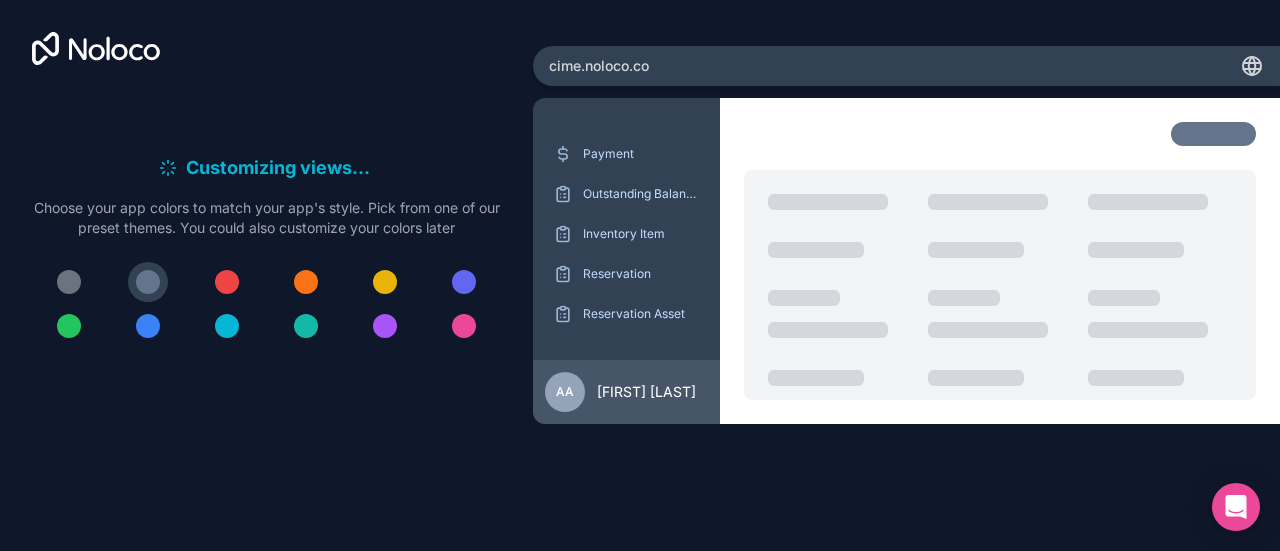 click at bounding box center [148, 326] 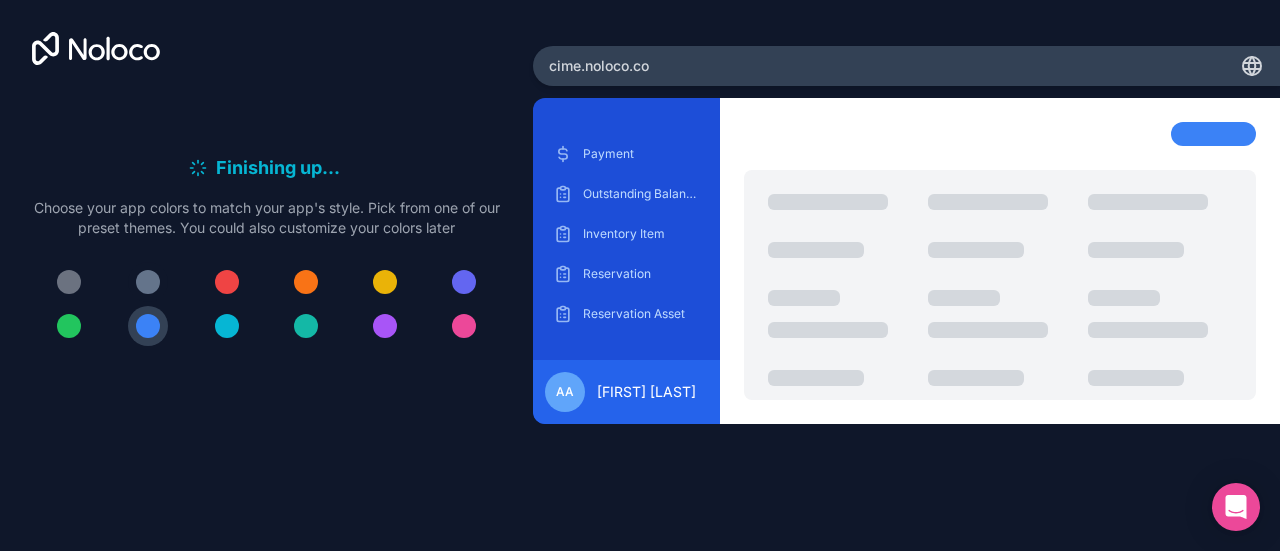 click at bounding box center [148, 282] 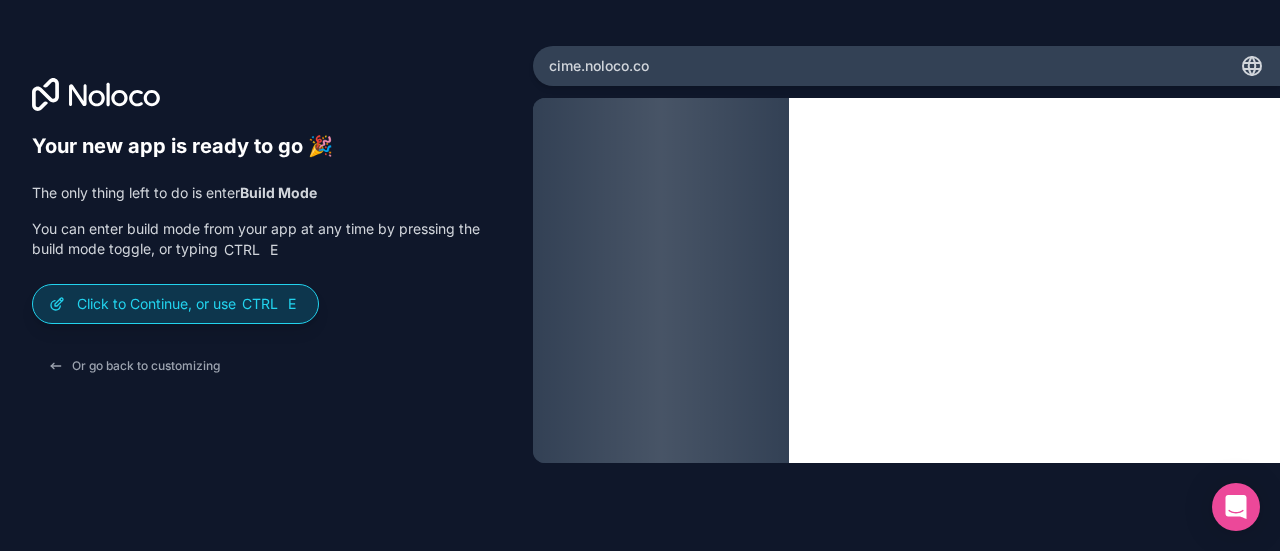 click on "Click to Continue, or use  Ctrl E" at bounding box center [189, 304] 